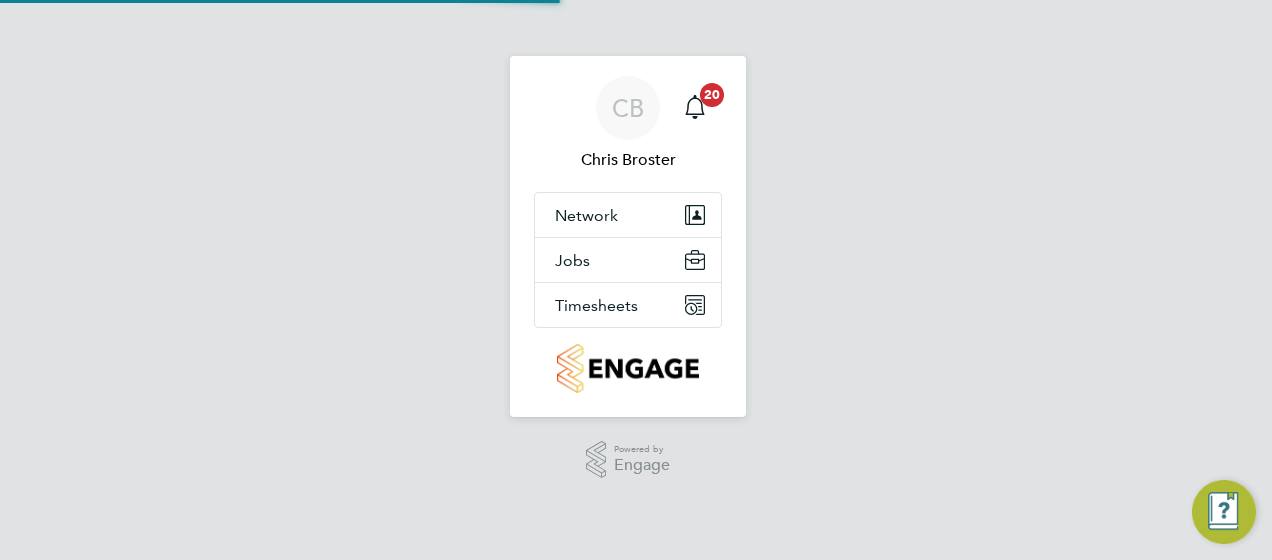 scroll, scrollTop: 0, scrollLeft: 0, axis: both 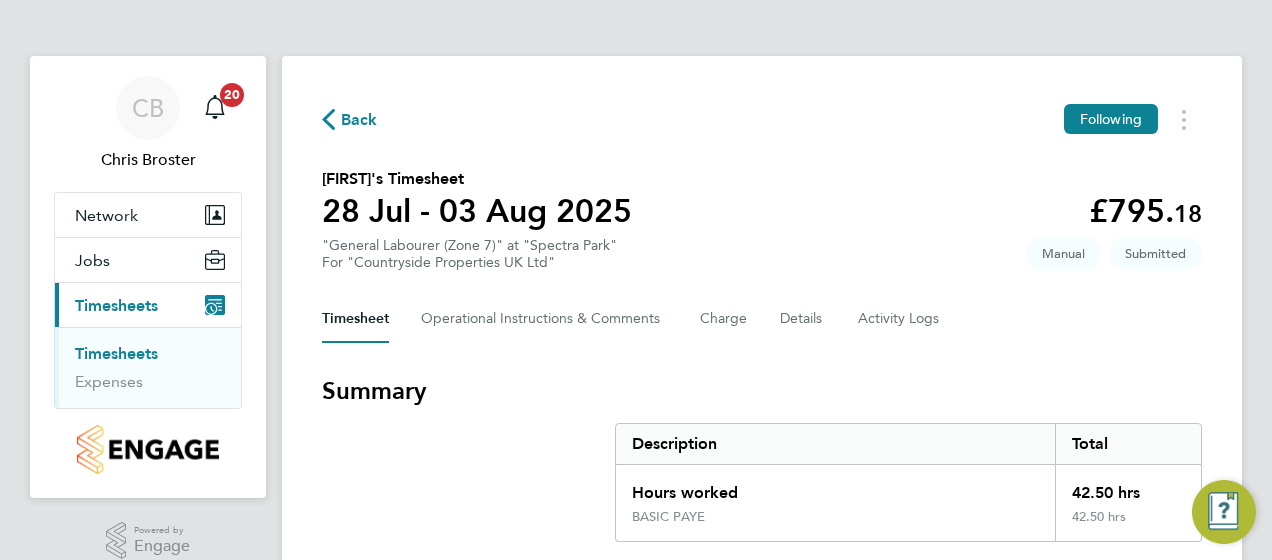 click on "Summary   Description   Total   Hours worked   42.50 hrs   BASIC PAYE   42.50 hrs" at bounding box center (762, 458) 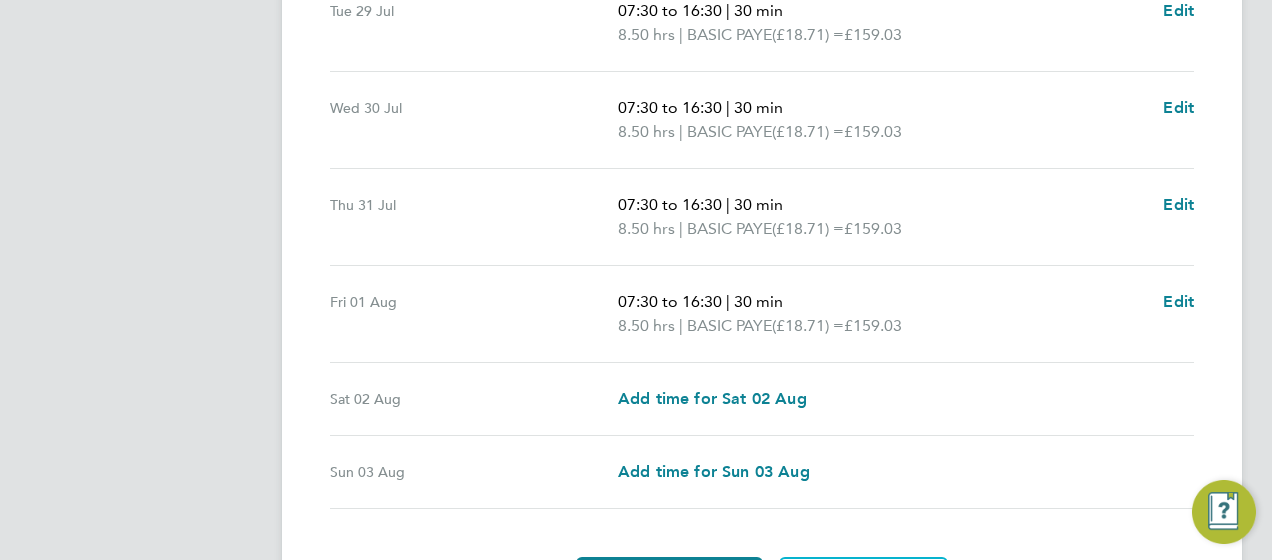 scroll, scrollTop: 800, scrollLeft: 0, axis: vertical 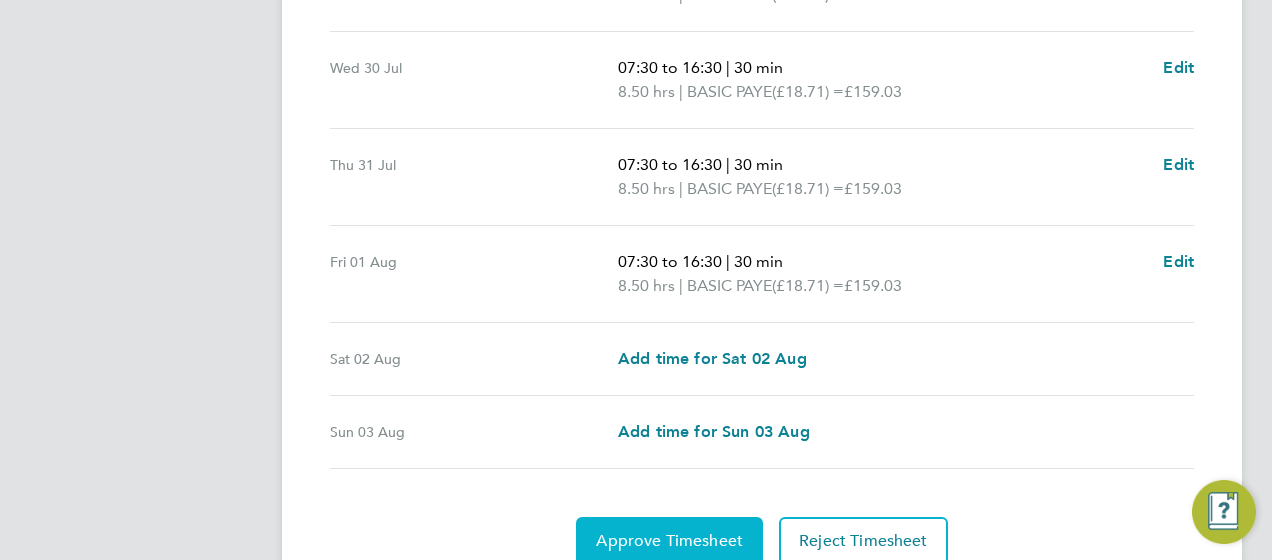click on "Approve Timesheet" 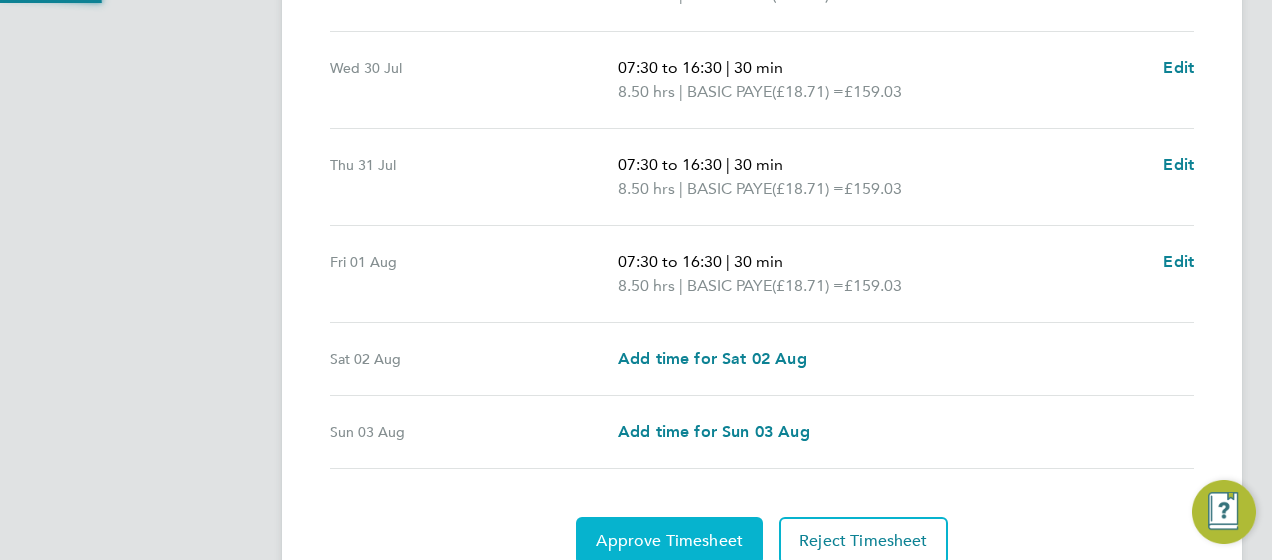 scroll, scrollTop: 0, scrollLeft: 0, axis: both 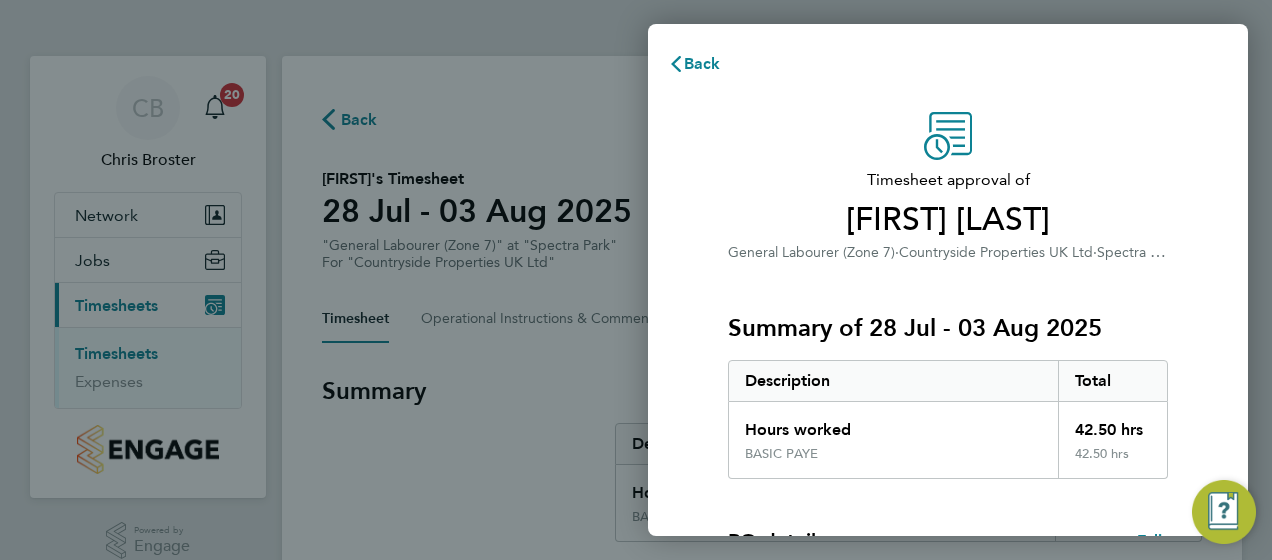 click on "Timesheet approval of   Carl Hancox   General Labourer (Zone 7)   ·   Countryside Properties UK Ltd   ·   Spectra Park   Summary of 28 Jul - 03 Aug 2025   Description   Total   Hours worked   42.50 hrs   BASIC PAYE   42.50 hrs  PO details  Edit   PO number   U00360   Start date   06 Apr 2021   Finish date   31 Aug 2025   Please review all details before approving this timesheet.   Timesheets for this client cannot be approved without a PO.   Confirm Timesheet Approval" 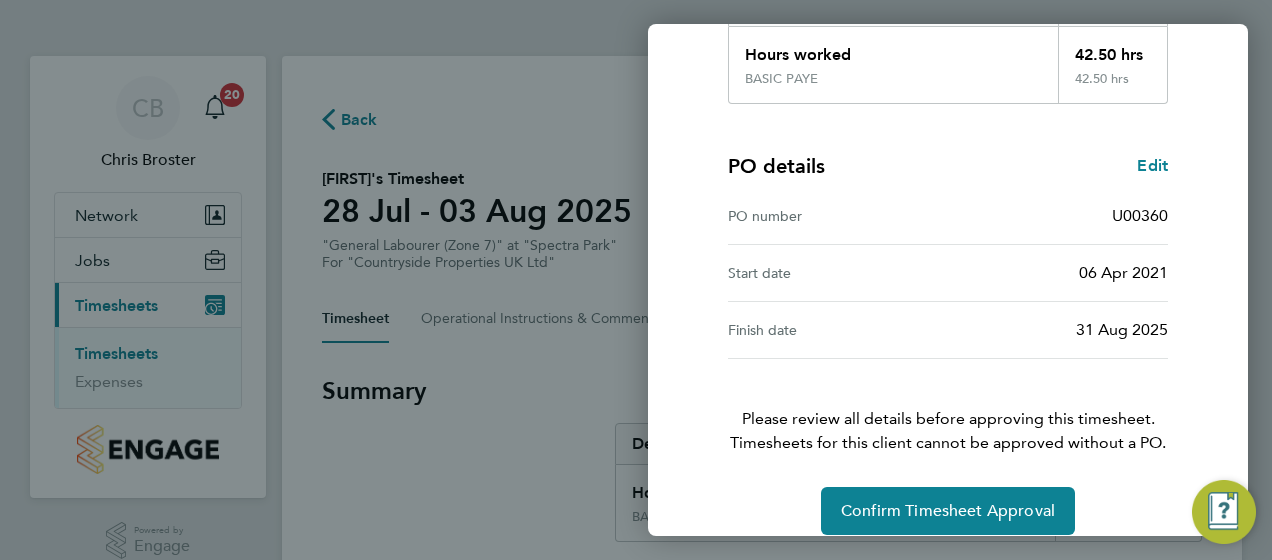 scroll, scrollTop: 396, scrollLeft: 0, axis: vertical 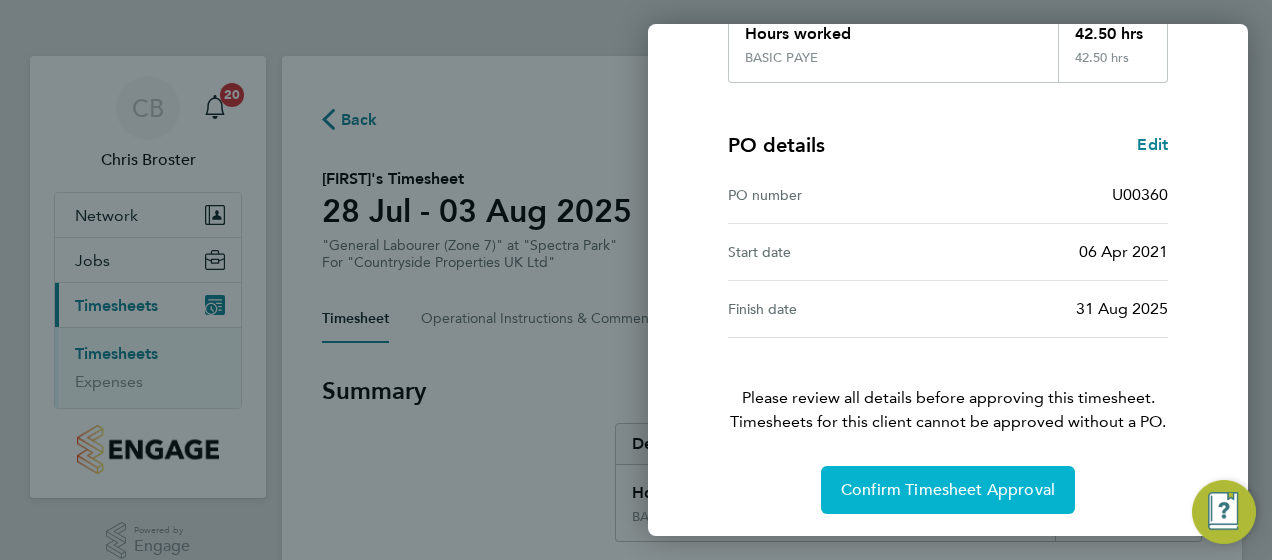 click on "Confirm Timesheet Approval" 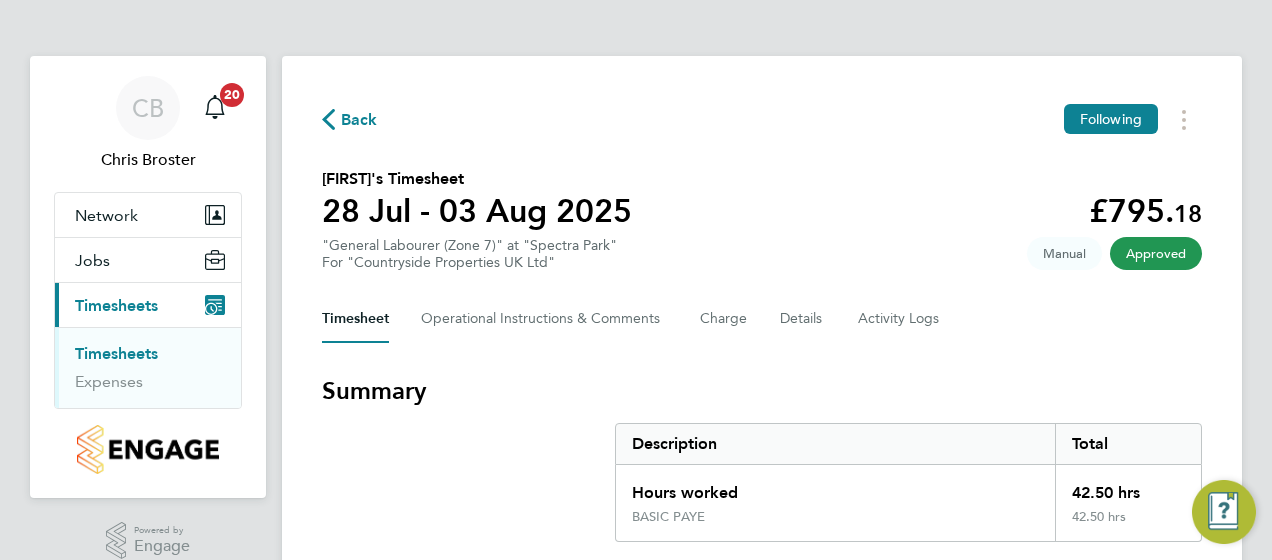 click on "Back" 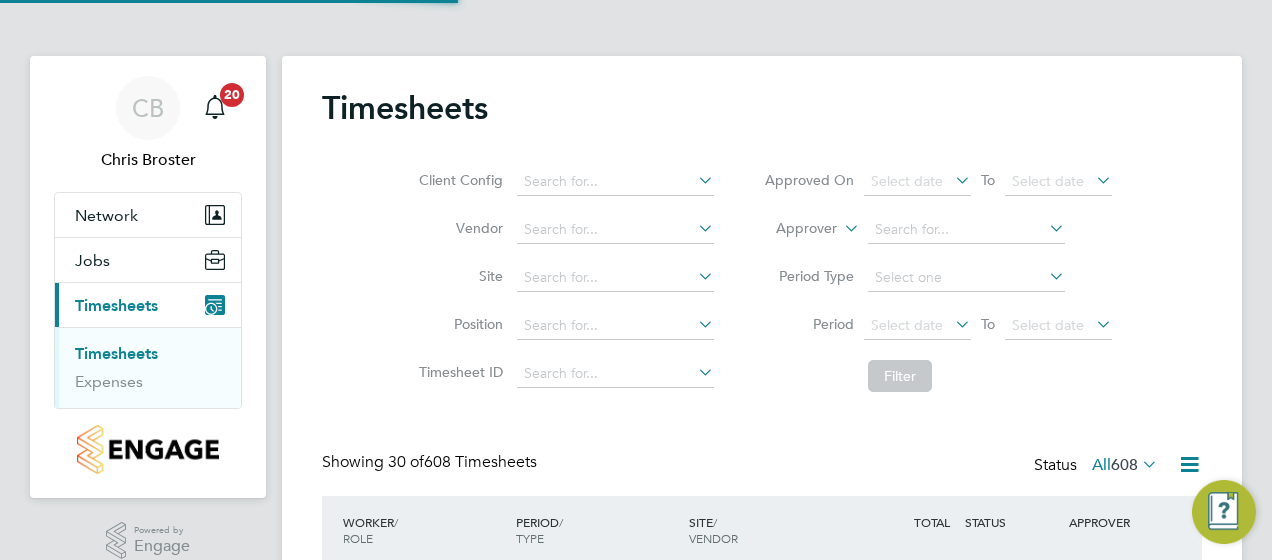 scroll, scrollTop: 10, scrollLeft: 10, axis: both 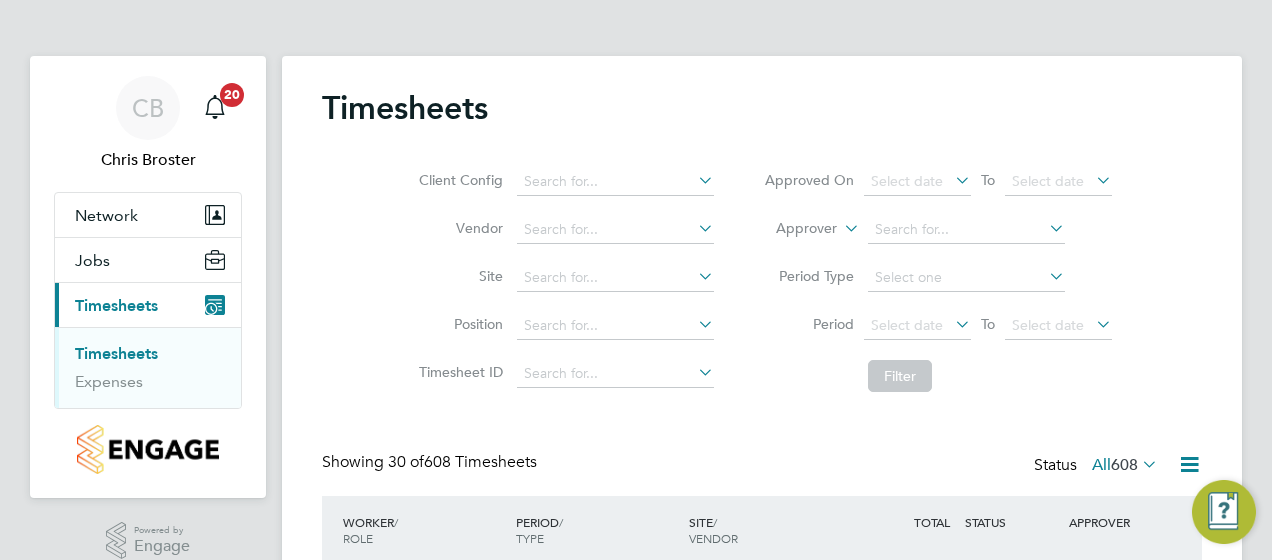 type 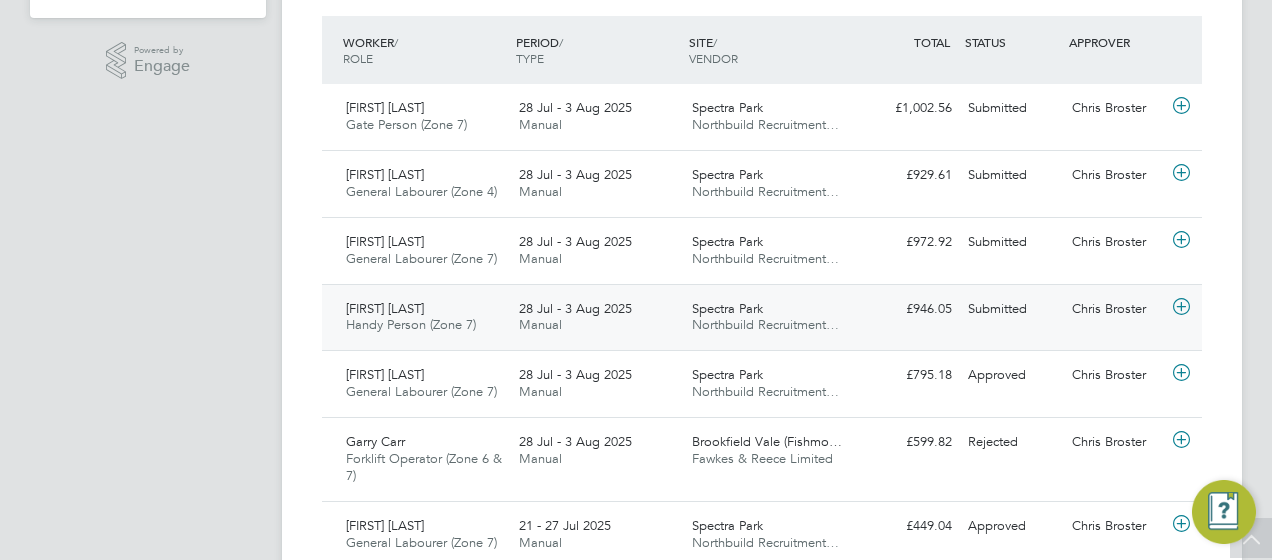 click on "Damian Cahill" 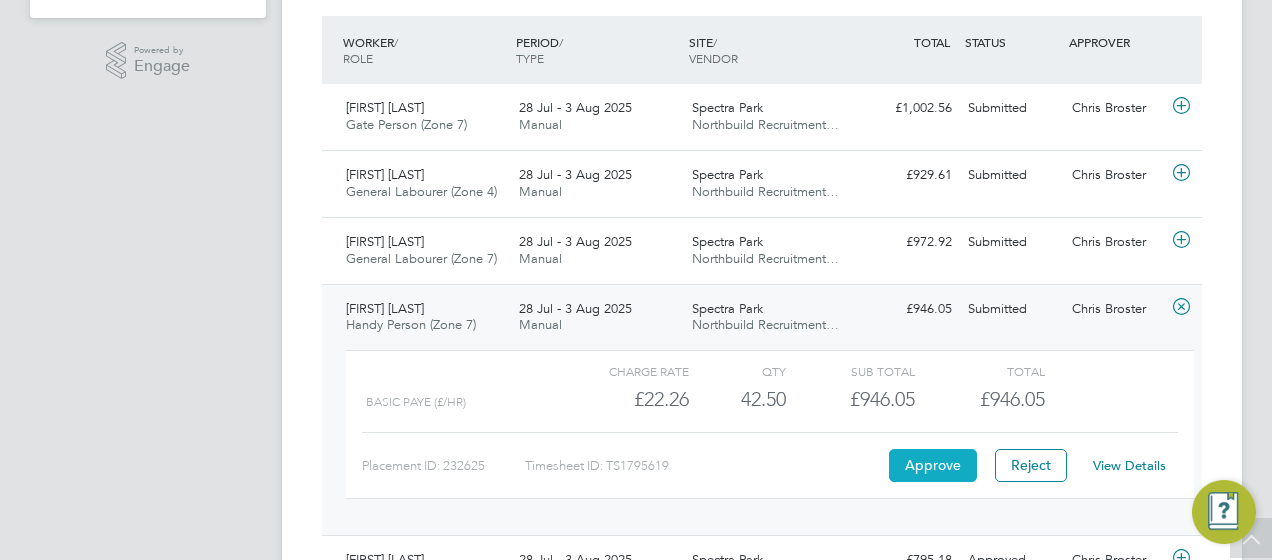 click on "Approve" 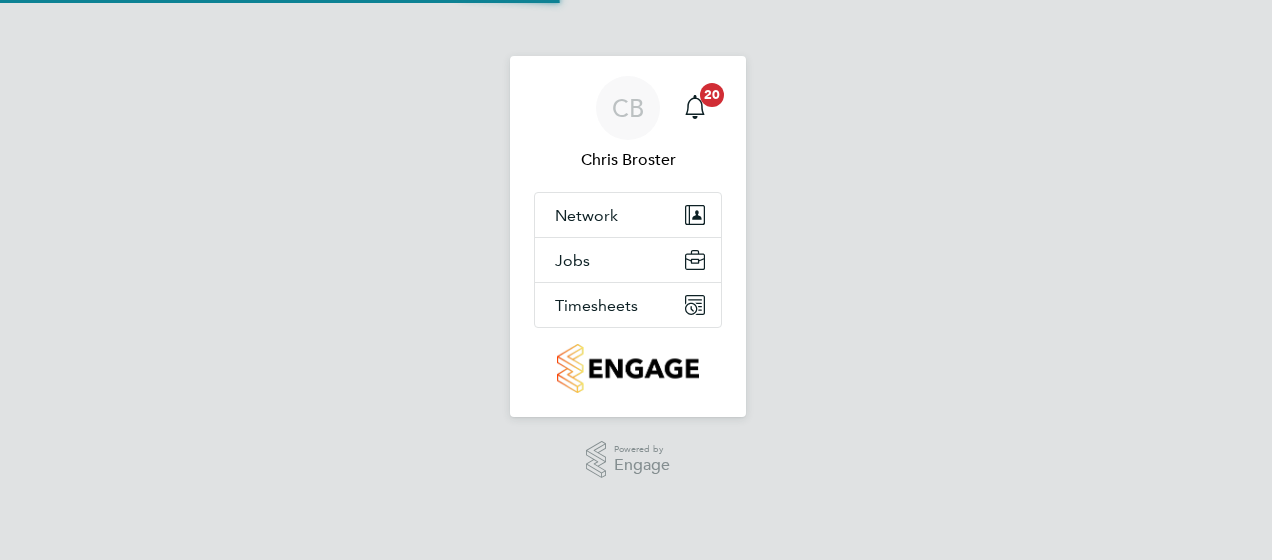 scroll, scrollTop: 0, scrollLeft: 0, axis: both 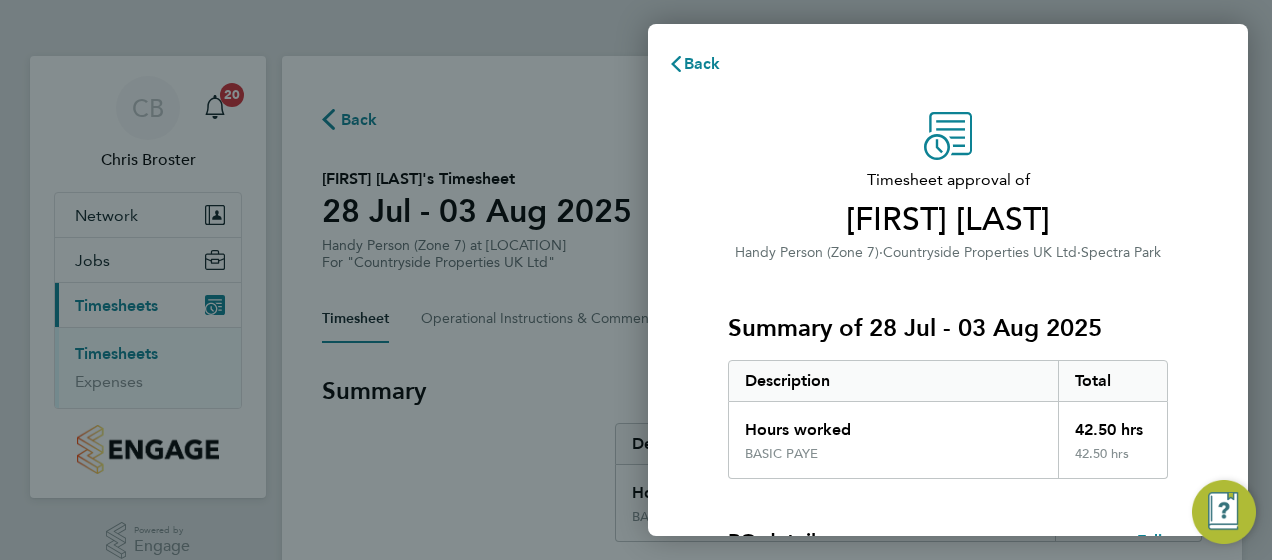 click on "Timesheet approval of   Damian Cahill   Handy Person (Zone 7)   ·   Countryside Properties UK Ltd   ·   Spectra Park   Summary of 28 Jul - 03 Aug 2025   Description   Total   Hours worked   42.50 hrs   BASIC PAYE   42.50 hrs  PO details  Edit   PO number   U00360   Start date   06 Apr 2021   Finish date   31 Aug 2025   Please review all details before approving this timesheet.   Timesheets for this client cannot be approved without a PO.   Confirm Timesheet Approval" 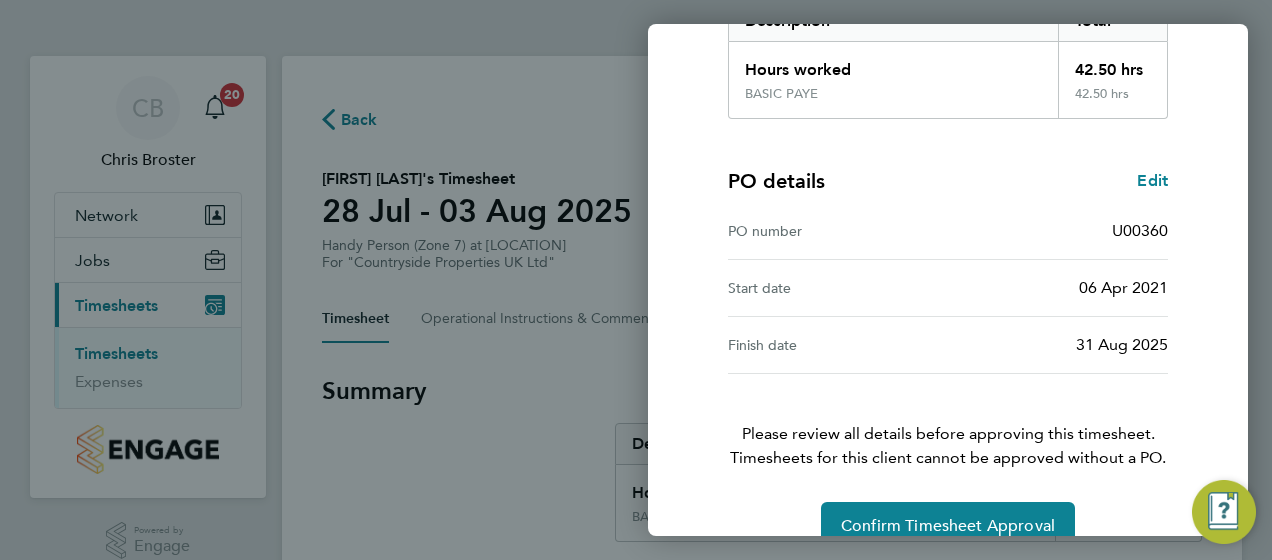 scroll, scrollTop: 396, scrollLeft: 0, axis: vertical 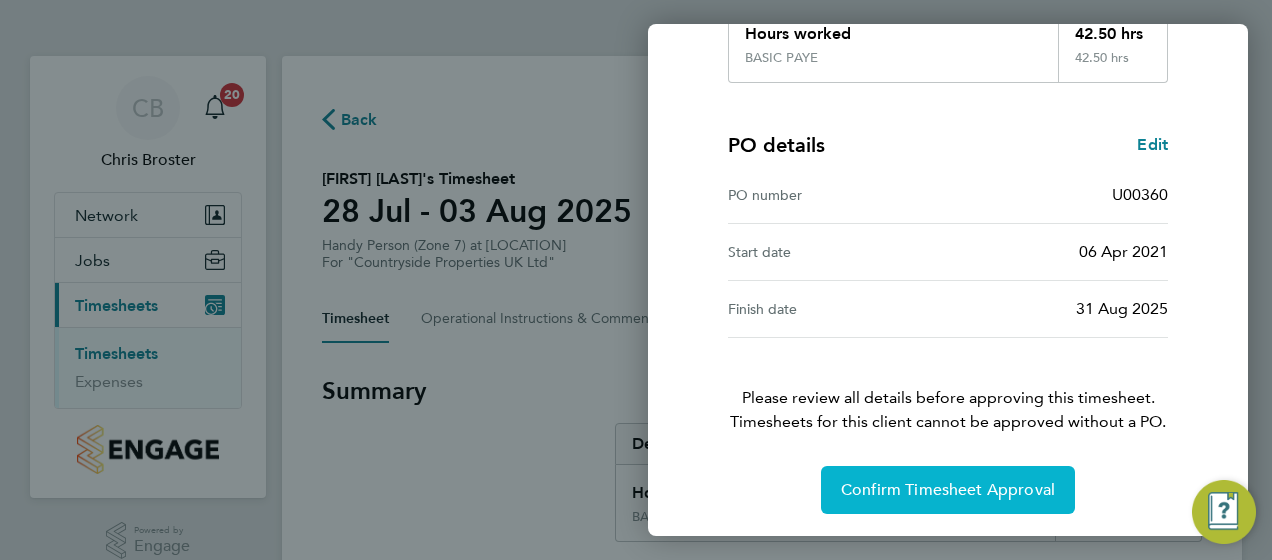 click on "Confirm Timesheet Approval" 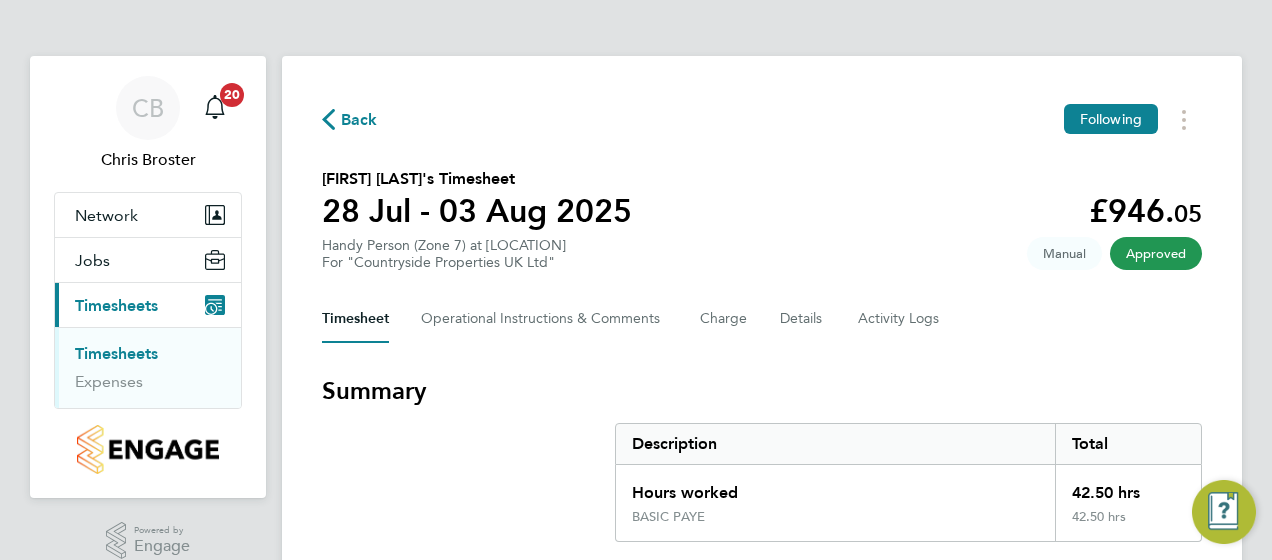 click on "Summary   Description   Total   Hours worked   42.50 hrs   BASIC PAYE   42.50 hrs" at bounding box center (762, 458) 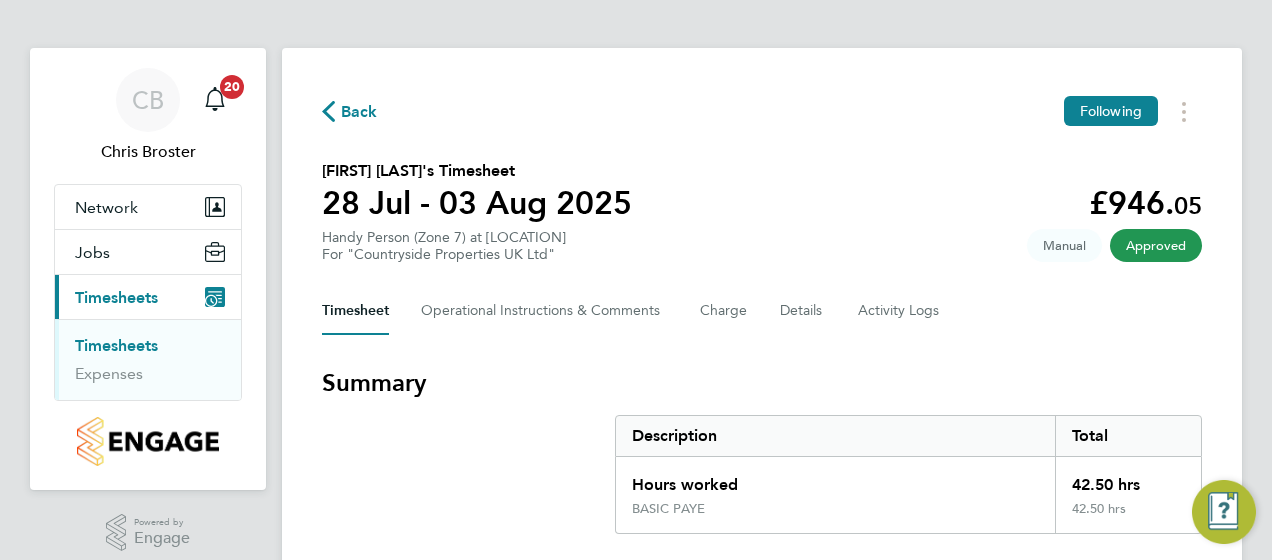 scroll, scrollTop: 0, scrollLeft: 0, axis: both 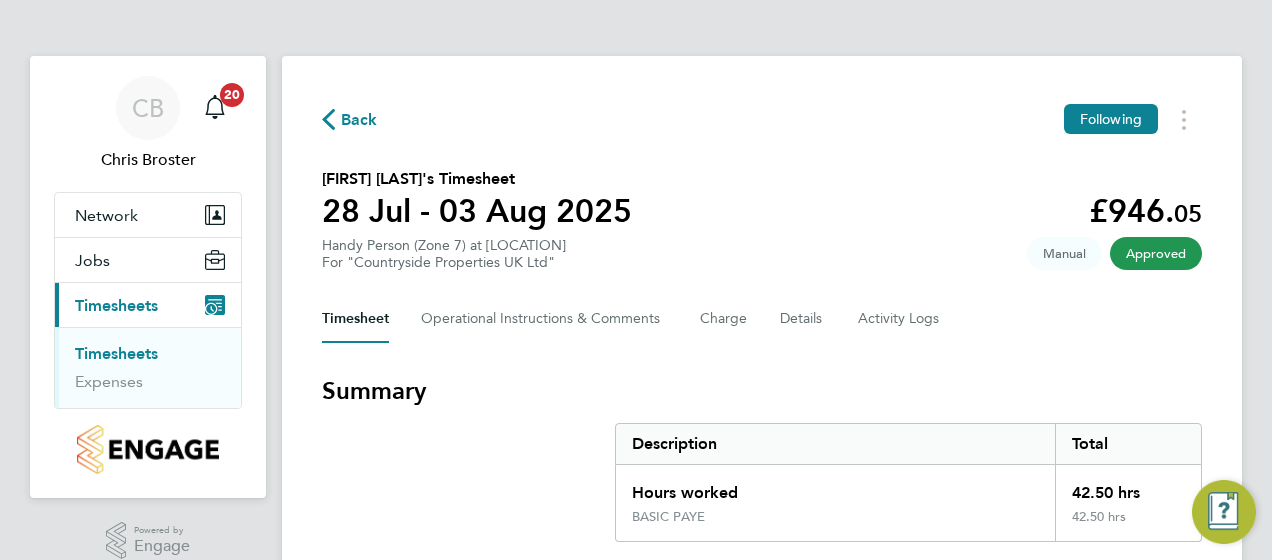 click on "Back" 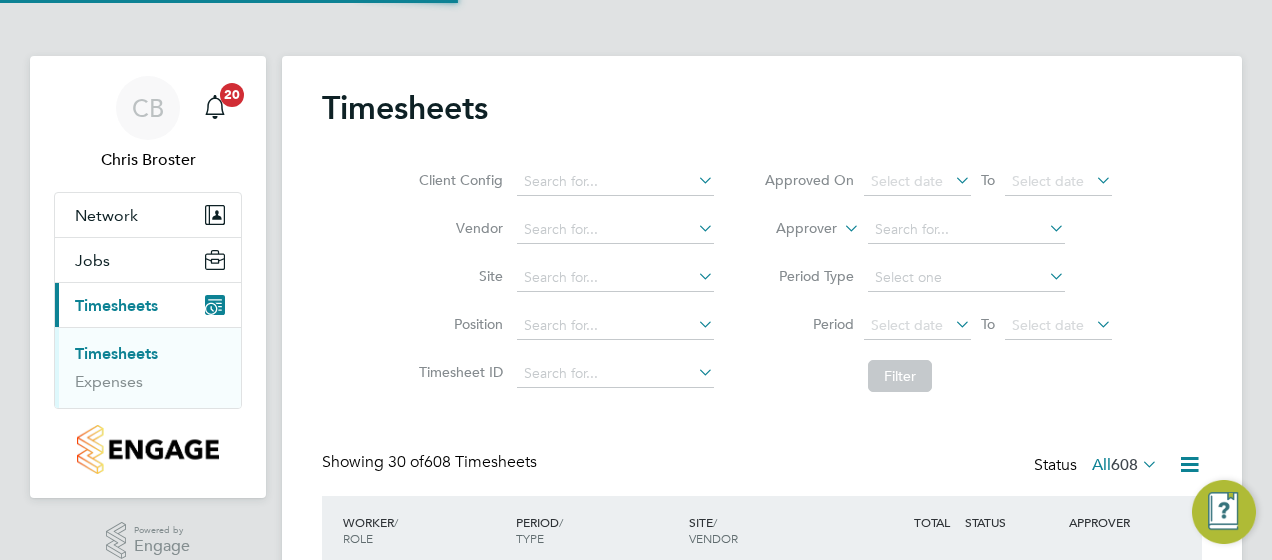 scroll, scrollTop: 10, scrollLeft: 10, axis: both 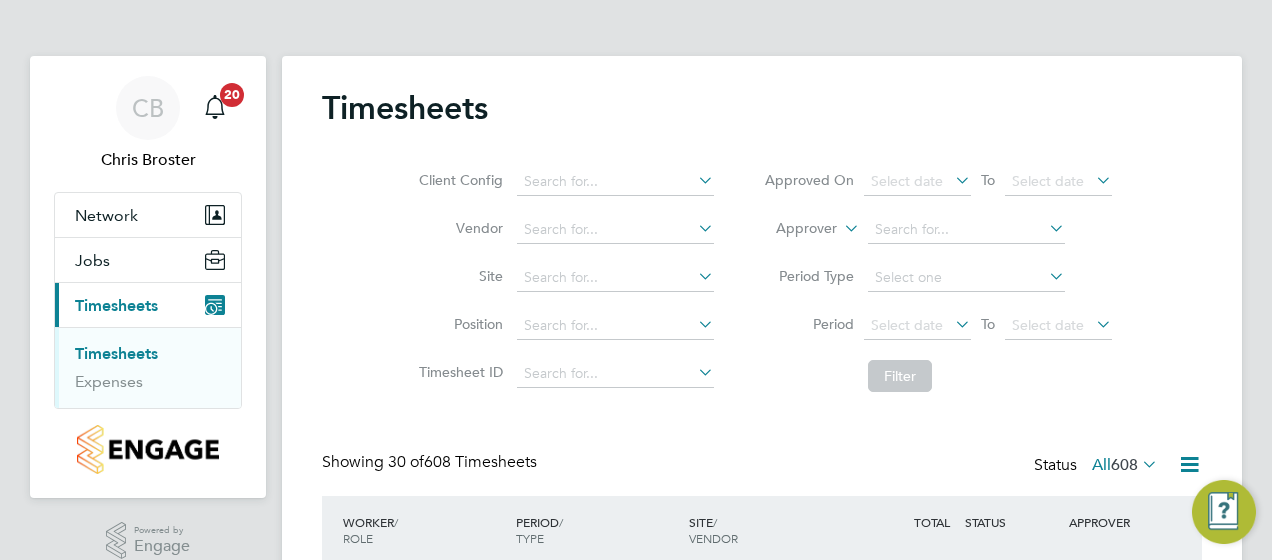 click on "Client Config   Vendor   Site   Position   Timesheet ID   Approved On
Select date
To
Select date
Approver     Period Type   Period
Select date
To
Select date
Filter" 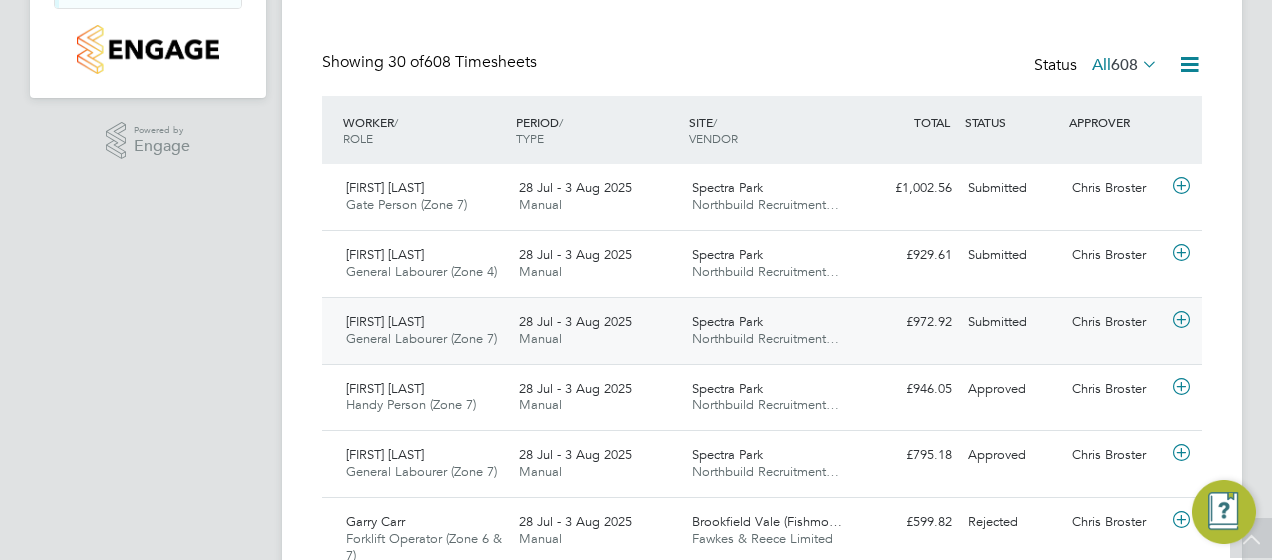 click on "[FIRST] [LAST]" 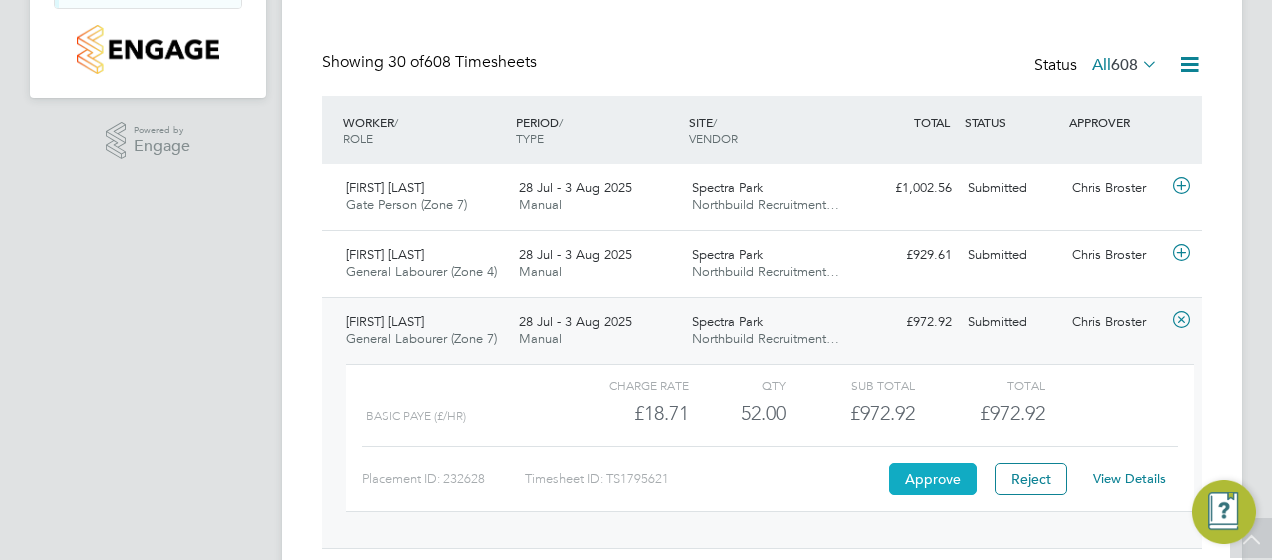 click on "Approve" 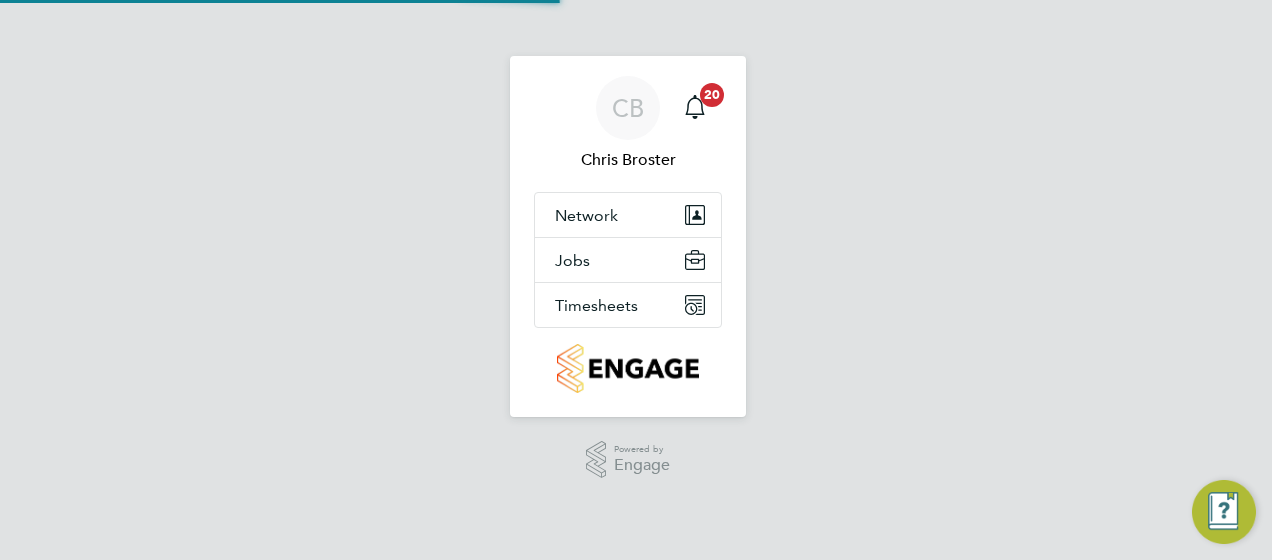 scroll, scrollTop: 0, scrollLeft: 0, axis: both 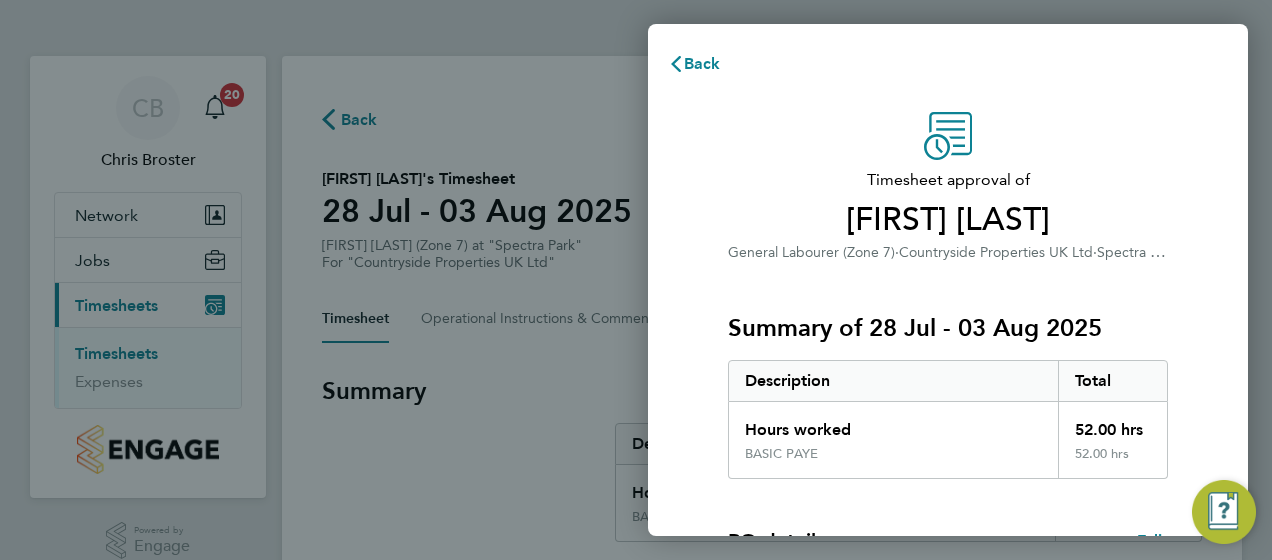 type 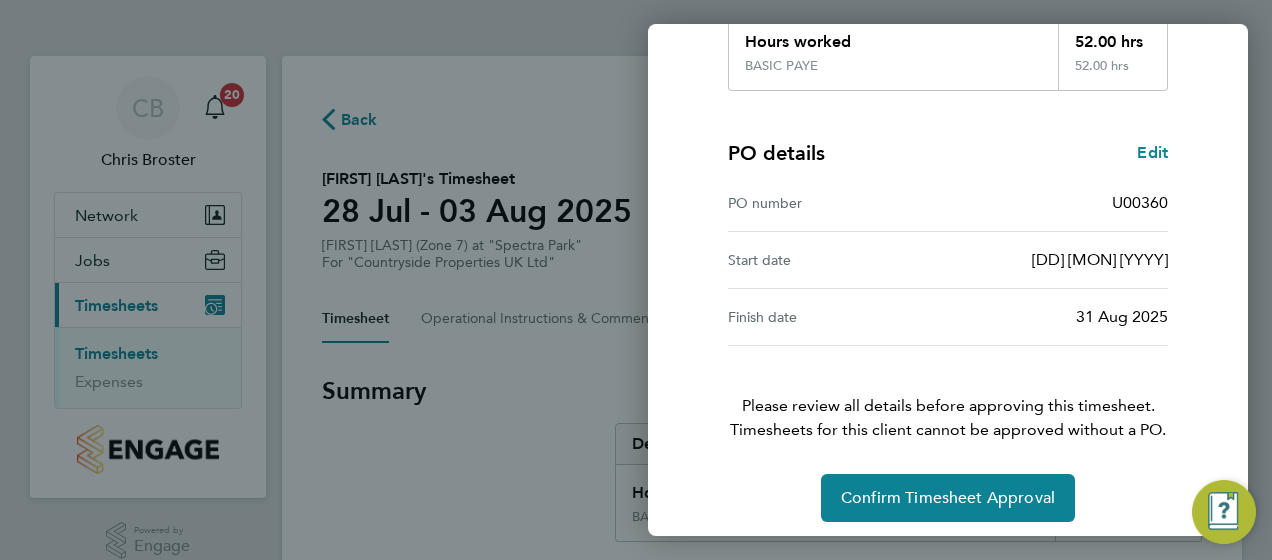 scroll, scrollTop: 396, scrollLeft: 0, axis: vertical 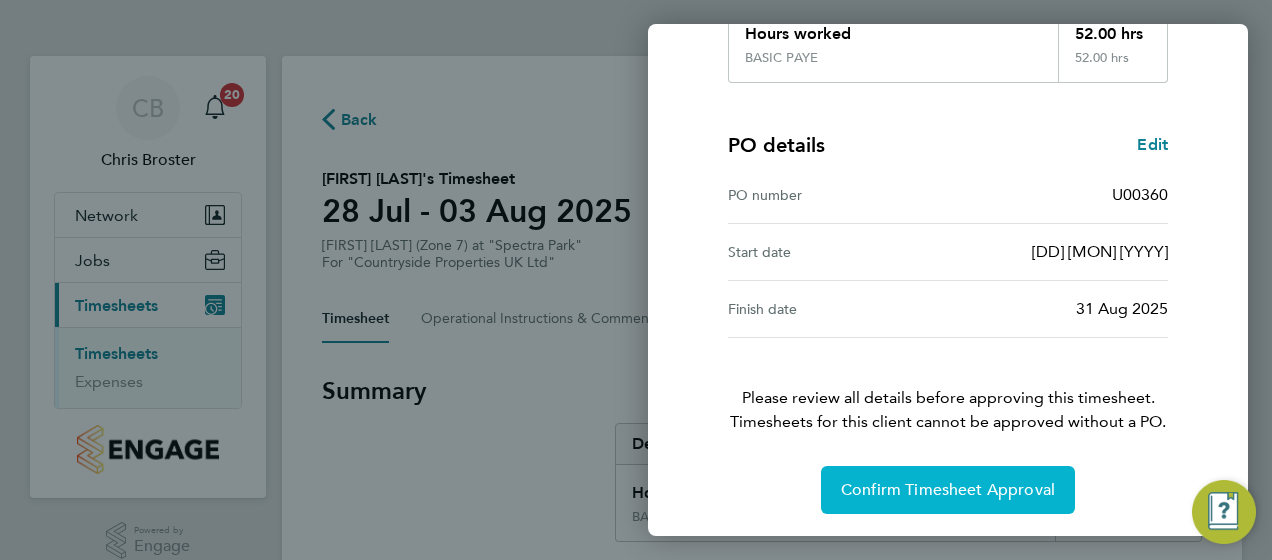 click on "Confirm Timesheet Approval" 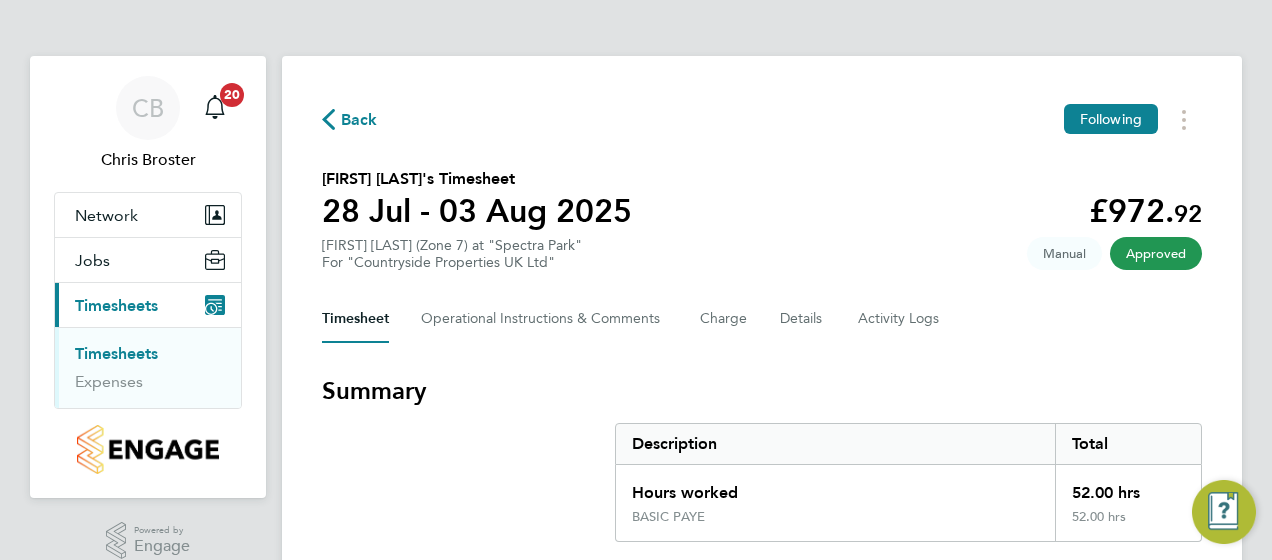click on "Back" 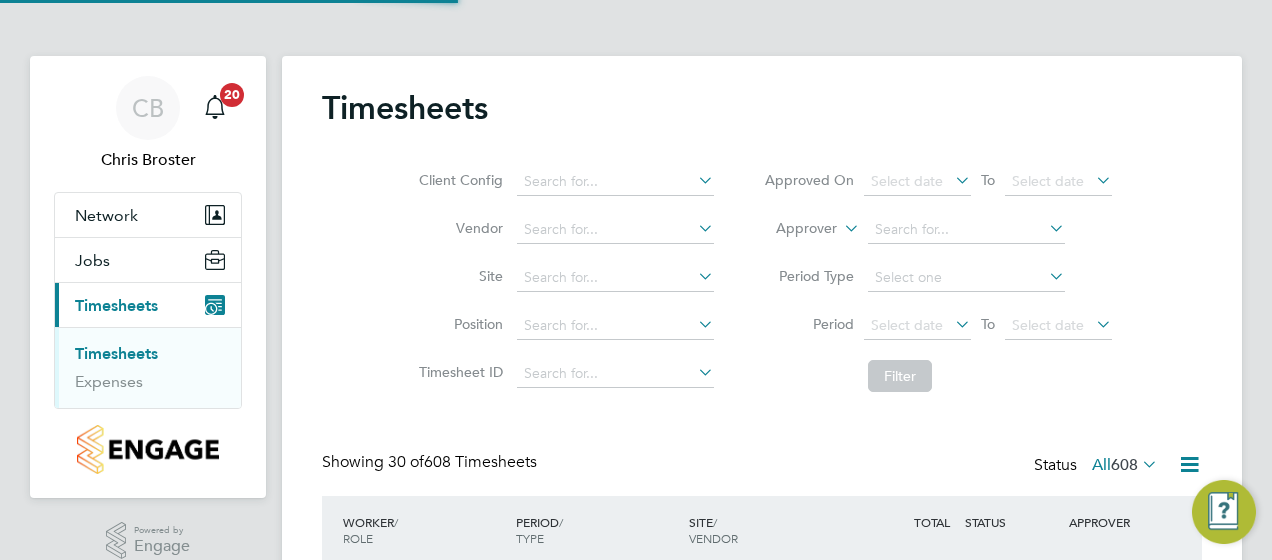 scroll, scrollTop: 10, scrollLeft: 10, axis: both 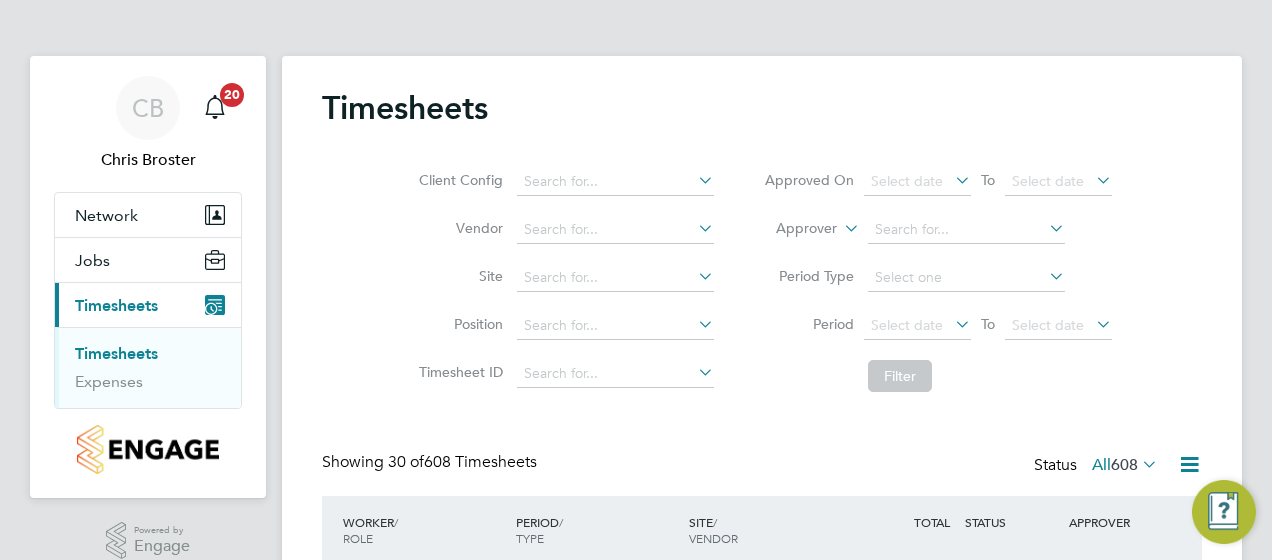 click on "Timesheets Client Config   Vendor   Site   Position   Timesheet ID   Approved On
Select date
To
Select date
Approver     Period Type   Period
Select date
To
Select date
Filter Showing   30 of  608 Timesheets Status  All  608  WORKER  / ROLE WORKER  / PERIOD PERIOD  / TYPE SITE  / VENDOR TOTAL   TOTAL  / STATUS STATUS APPROVER Kevin Gwilliam Gate Person (Zone 7)   28 Jul - 3 Aug 2025 28 Jul - 3 Aug 2025 Manual Spectra Park Northbuild Recruitment… £1,002.56 Submitted Submitted Chris Broster Samuel Aylward General Labourer (Zone 4)   28 Jul - 3 Aug 2025 28 Jul - 3 Aug 2025 Manual Spectra Park Northbuild Recruitment… £929.61 Submitted Submitted Chris Broster Volodymyr Petrov General Labourer (Zone 7)   28 Jul - 3 Aug 2025 28 Jul - 3 Aug 2025 Manual Spectra Park Northbuild Recruitment… £972.92 Approved Approved Chris Broster Damian Cahill Handy Person (Zone 7)   28 Jul - 3 Aug 2025 28 Jul - 3 Aug 2025 Manual Spectra Park Northbuild Recruitment… £946.05" 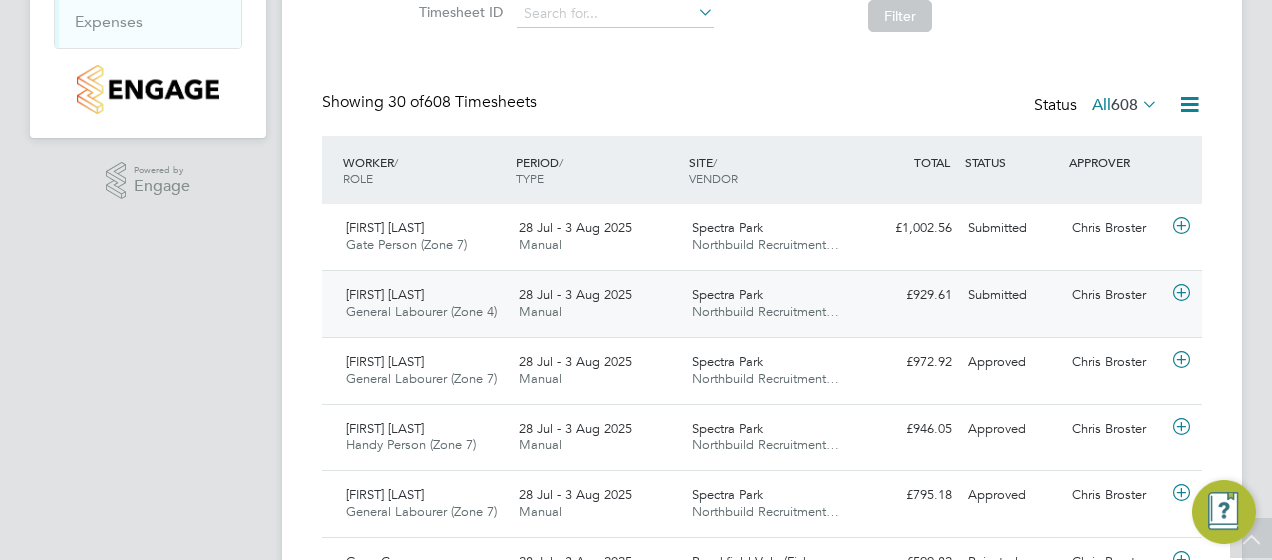click on "[FIRST] [LAST]" 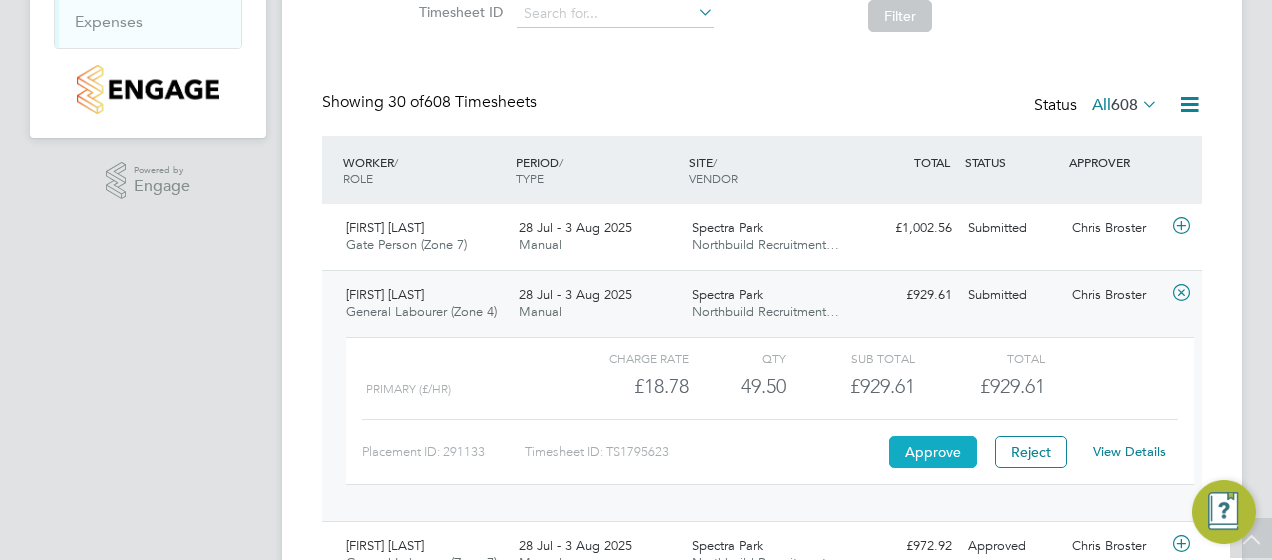 click on "Approve" 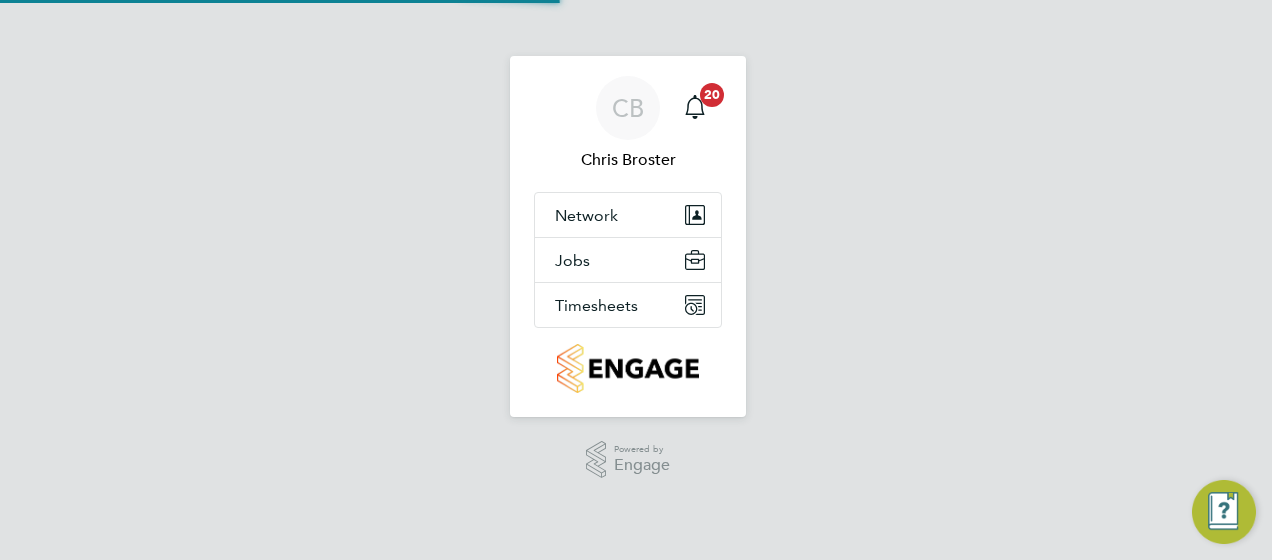 scroll, scrollTop: 0, scrollLeft: 0, axis: both 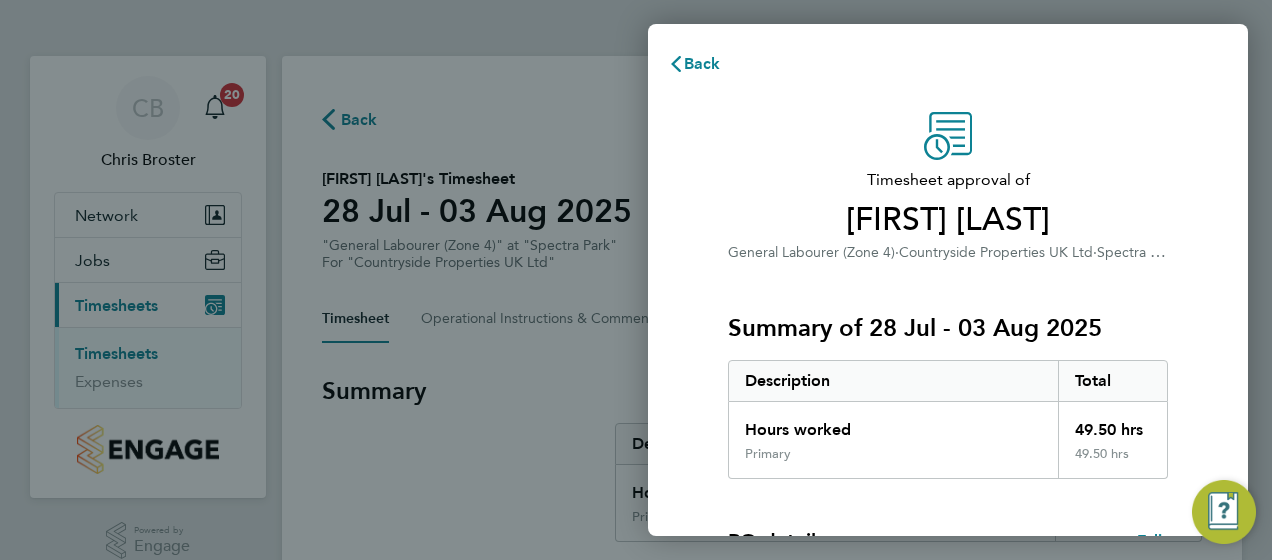 click on "Timesheet approval of [FIRST] [LAST] General Labourer (Zone 4) · Countryside Properties UK Ltd · Spectra Park Summary of [DATE] - [DATE] Description Total Hours worked 49.50 hrs Primary 49.50 hrs PO details Edit PO number U00360 Start date [DATE] Finish date [DATE] Please review all details before approving this timesheet. Timesheets for this client cannot be approved without a PO. Confirm Timesheet Approval" 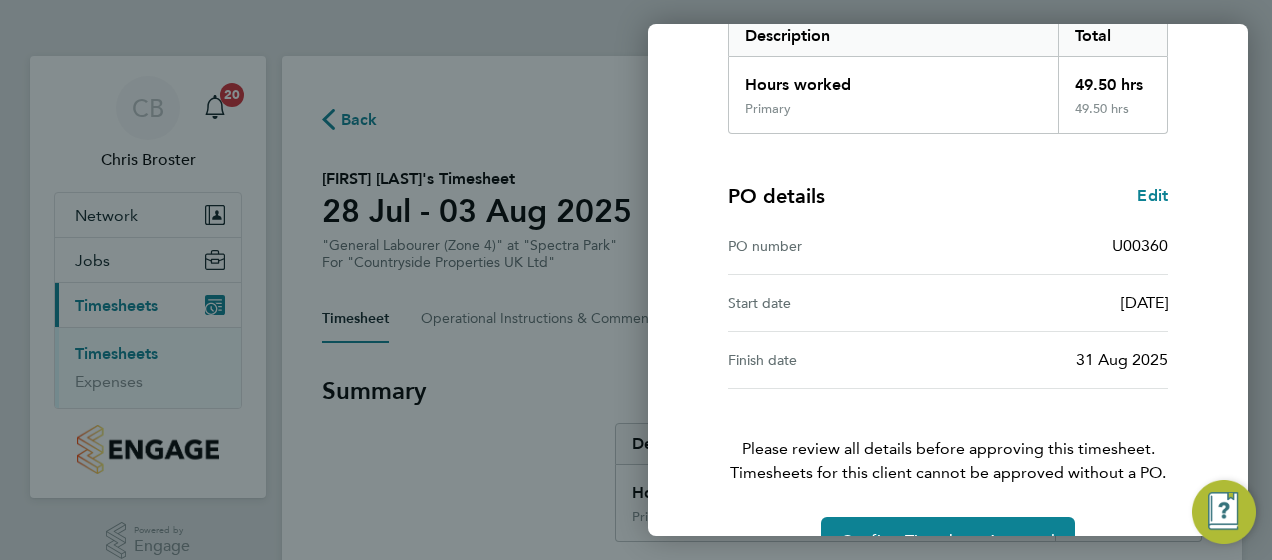 scroll, scrollTop: 396, scrollLeft: 0, axis: vertical 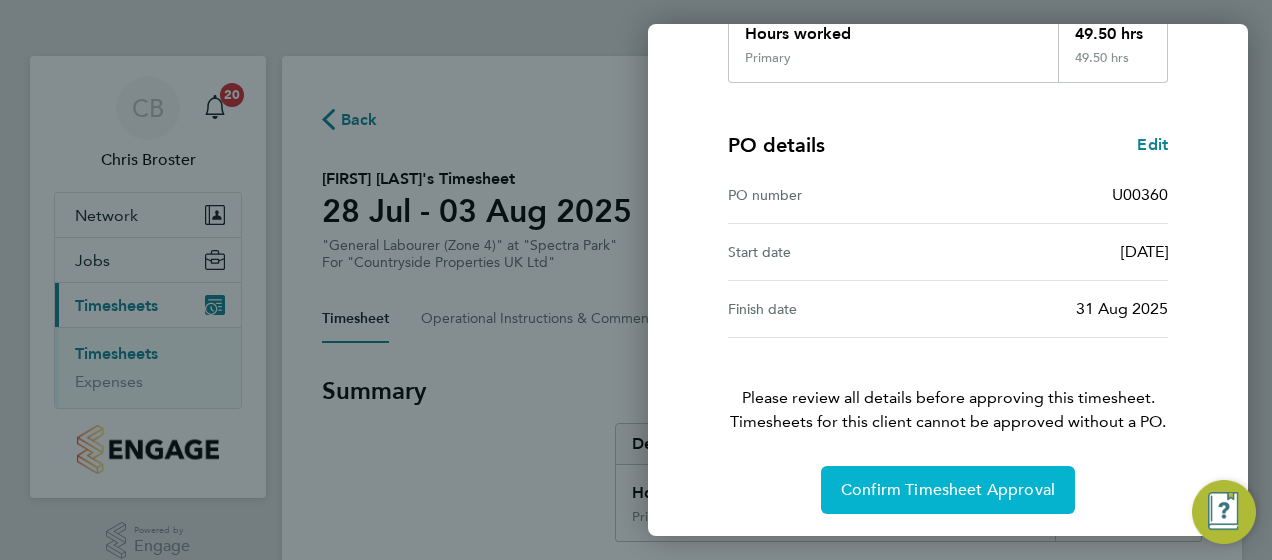 click on "Confirm Timesheet Approval" 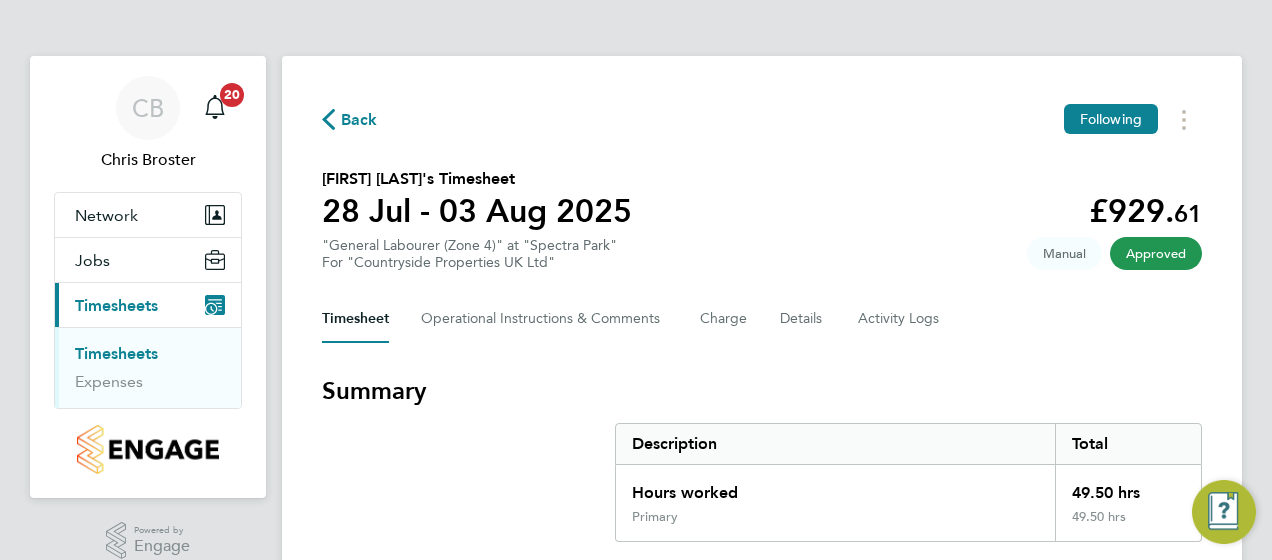 click on "Summary   Description   Total   Hours worked   49.50 hrs   Primary   49.50 hrs" at bounding box center (762, 458) 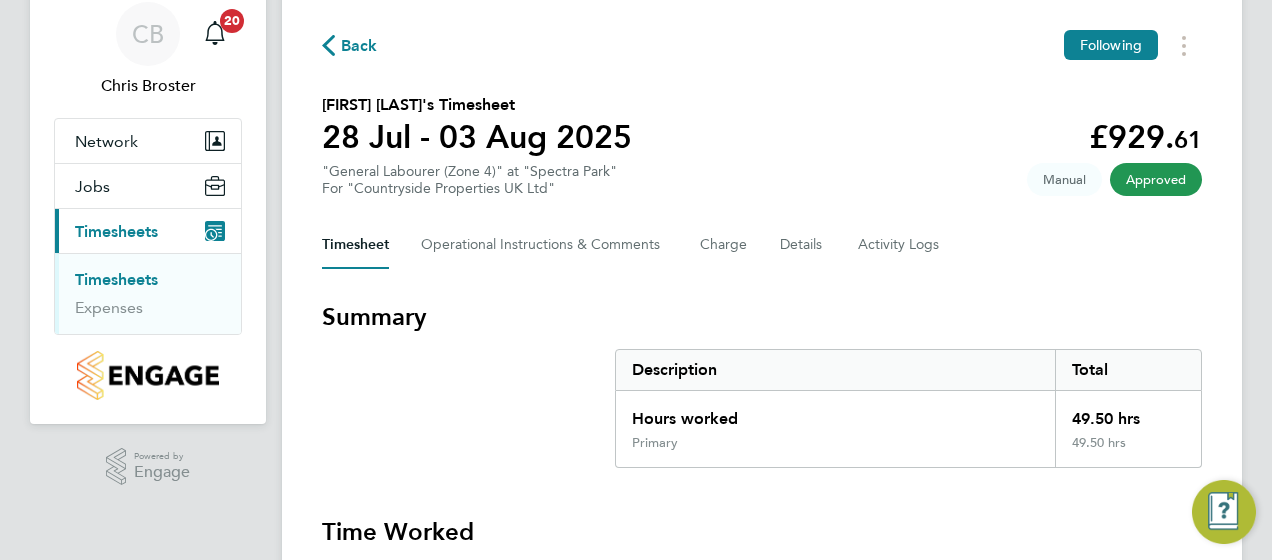 scroll, scrollTop: 0, scrollLeft: 0, axis: both 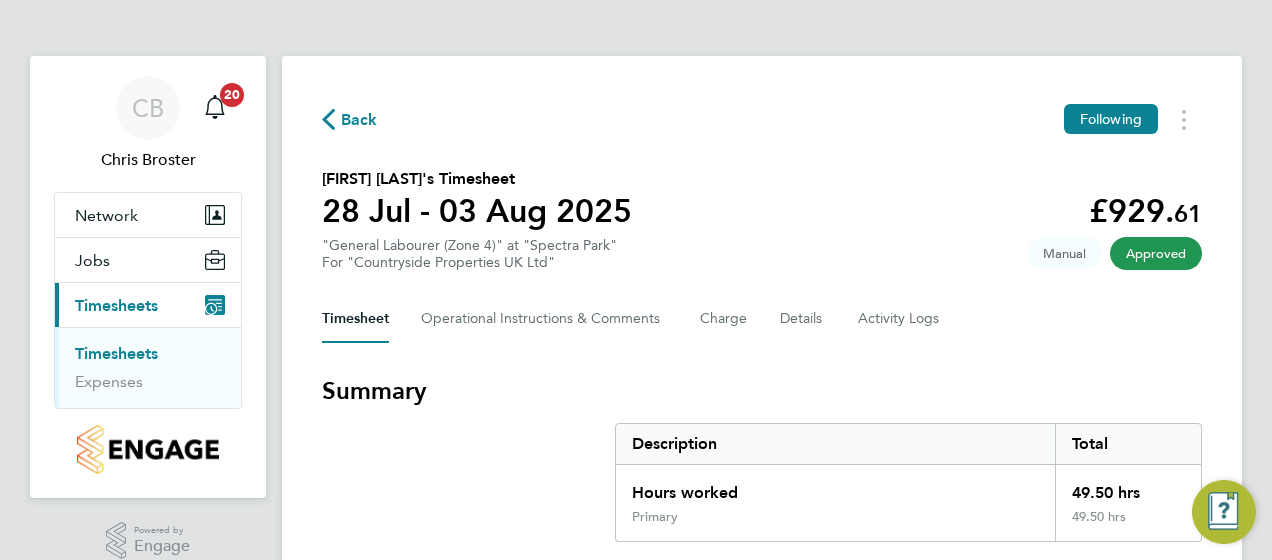 click on "Back" 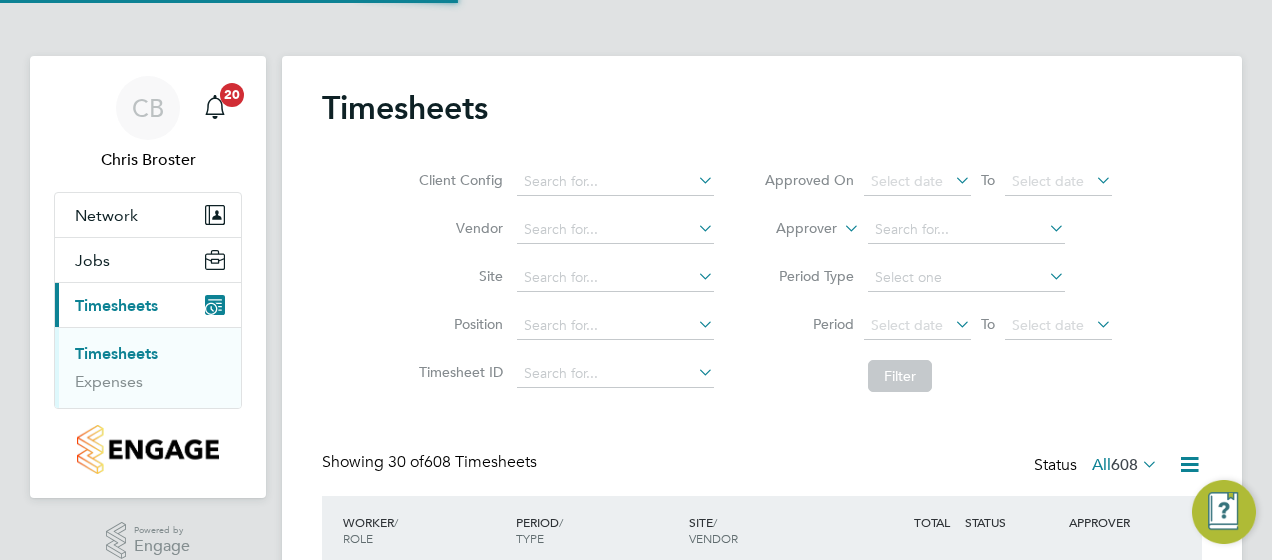 scroll, scrollTop: 10, scrollLeft: 10, axis: both 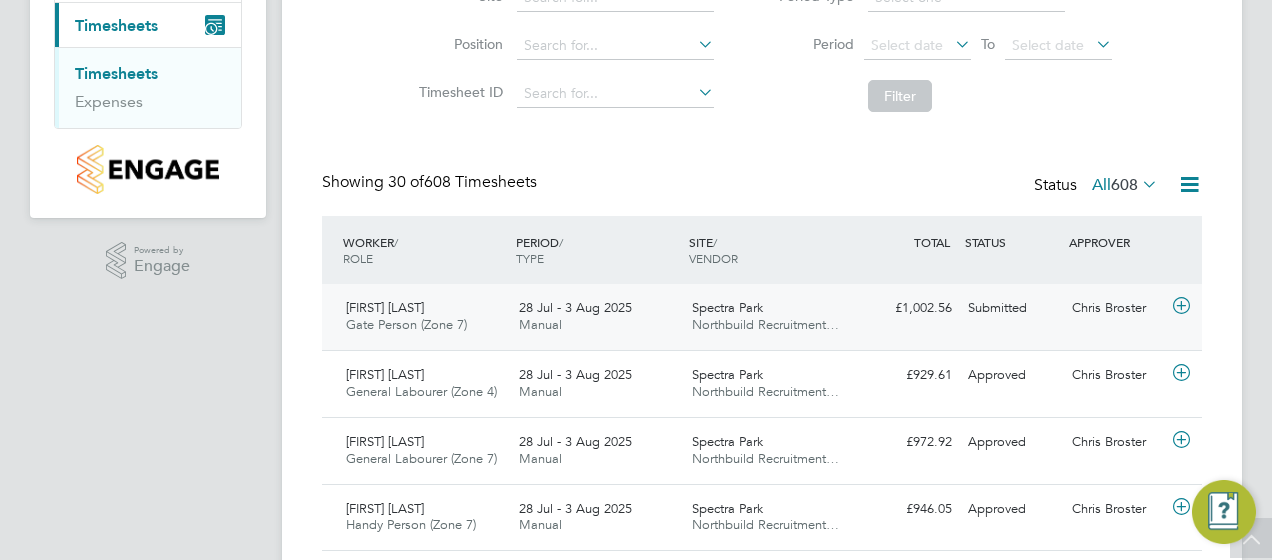 click on "[FIRST] [LAST]" 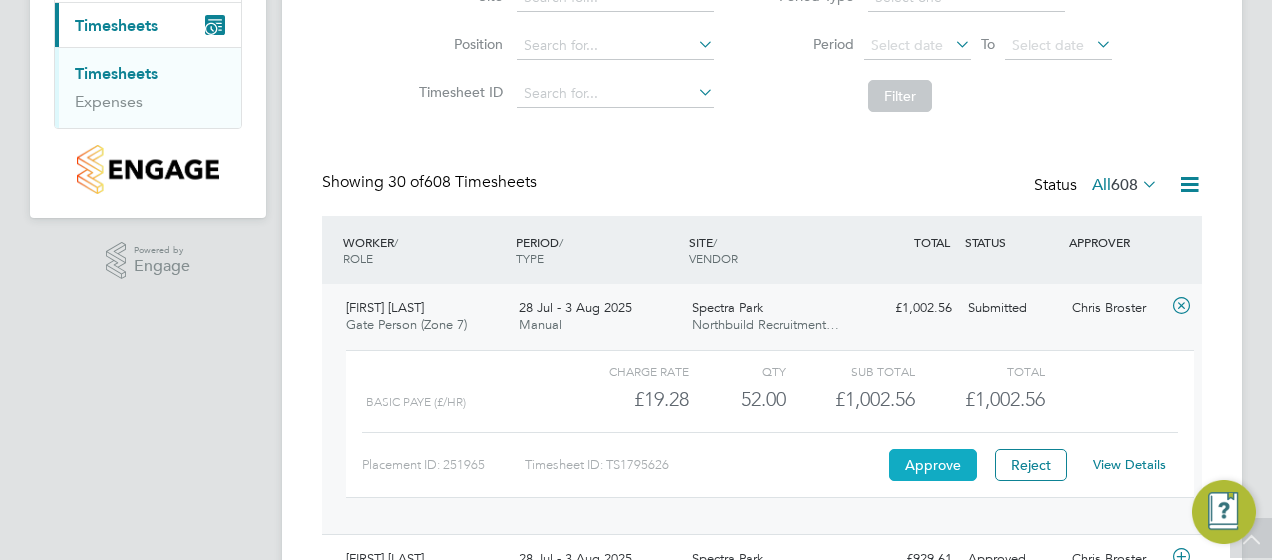 click on "Approve" 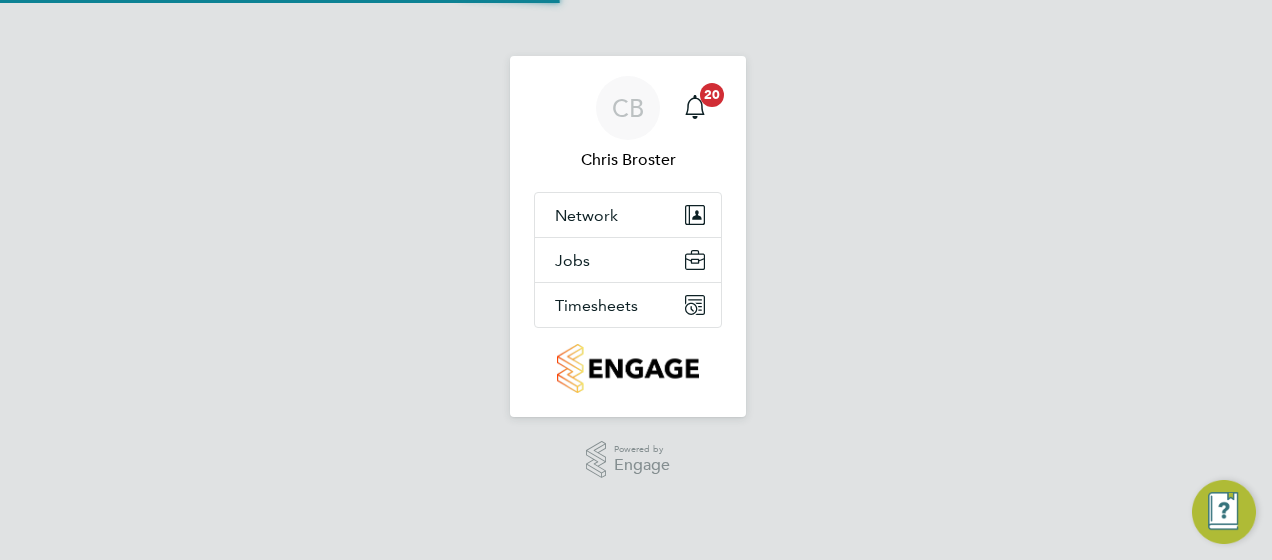 scroll, scrollTop: 0, scrollLeft: 0, axis: both 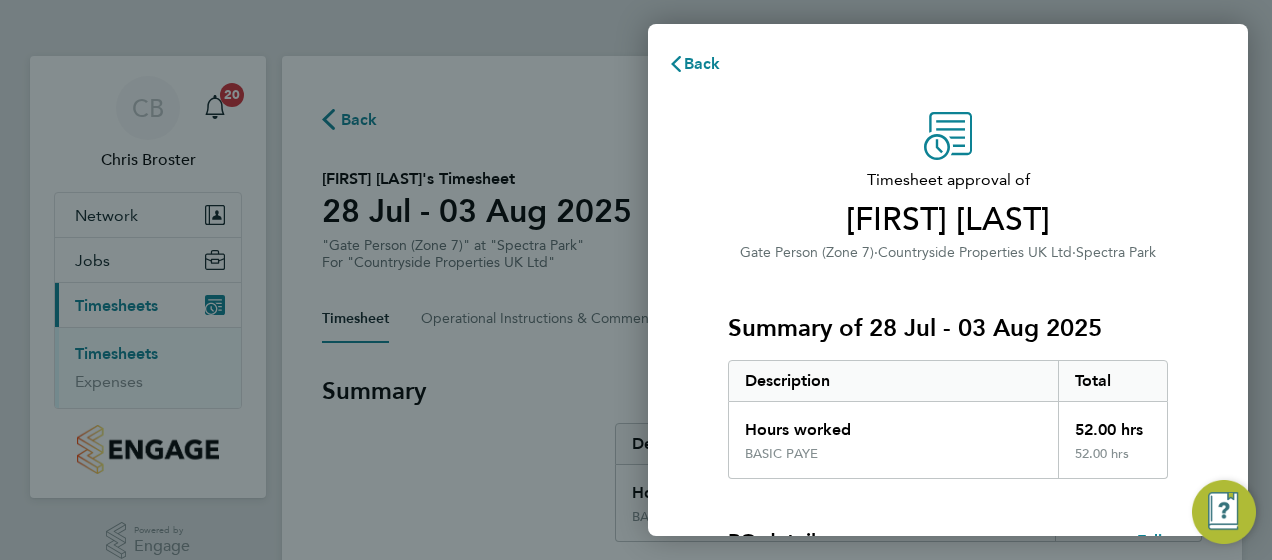 click on "Timesheet approval of [FIRST] [LAST] Gate Person (Zone 7) · Countryside Properties UK Ltd · Spectra Park Summary of 28 Jul - 03 Aug 2025 Description Total Hours worked 52.00 hrs BASIC PAYE 52.00 hrs PO details Edit PO number U00360 Start date 06 Apr 2021 Finish date 31 Aug 2025 Please review all details before approving this timesheet. Timesheets for this client cannot be approved without a PO. Confirm Timesheet Approval" 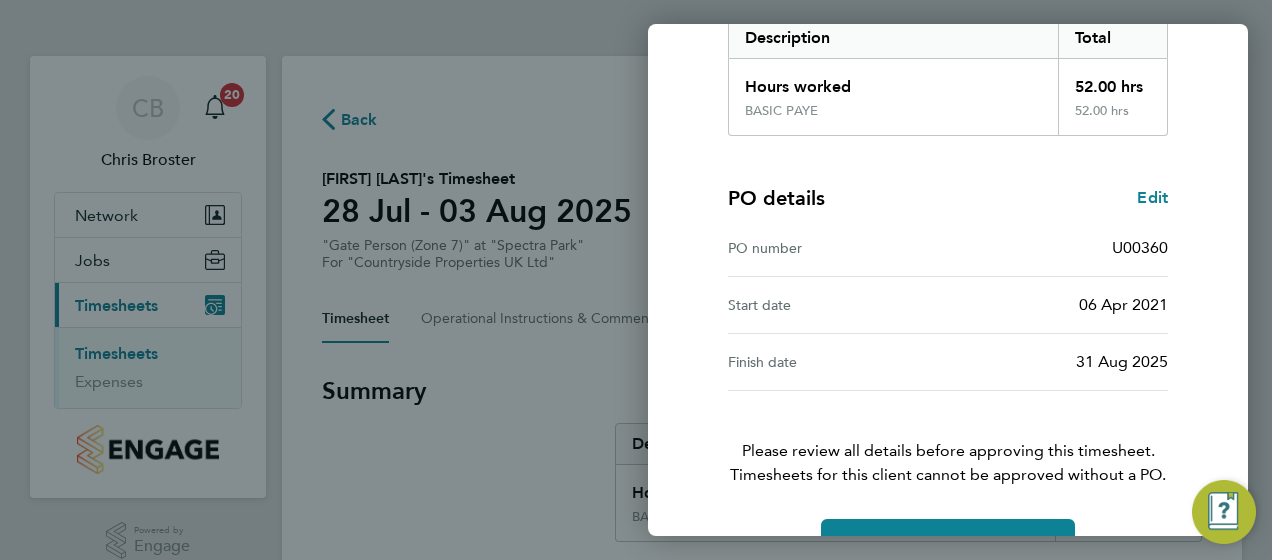 scroll, scrollTop: 396, scrollLeft: 0, axis: vertical 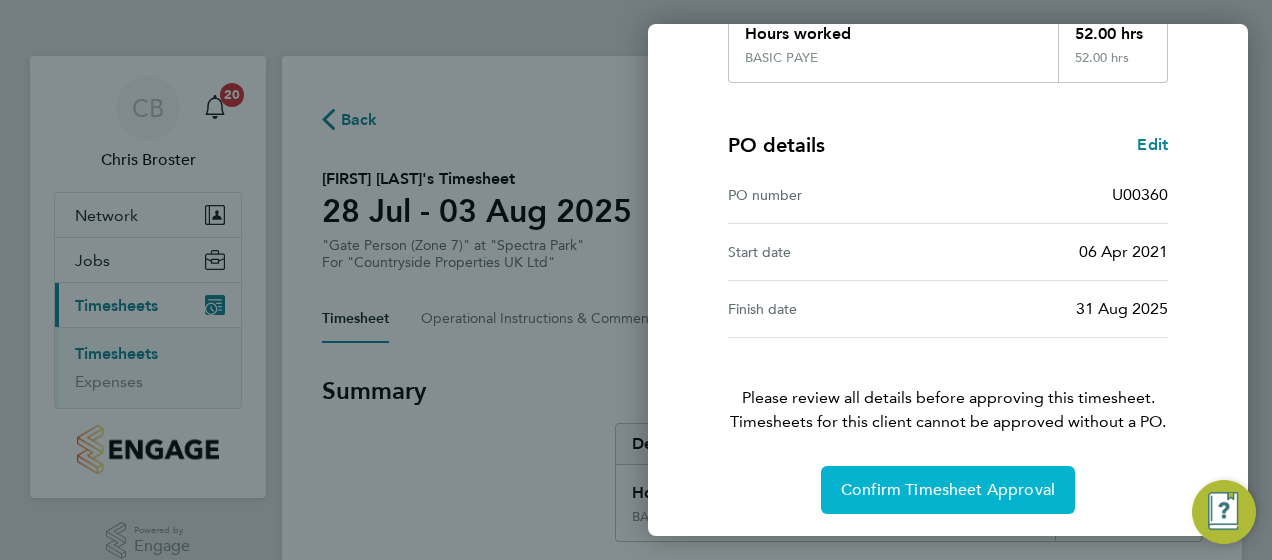 click on "Confirm Timesheet Approval" 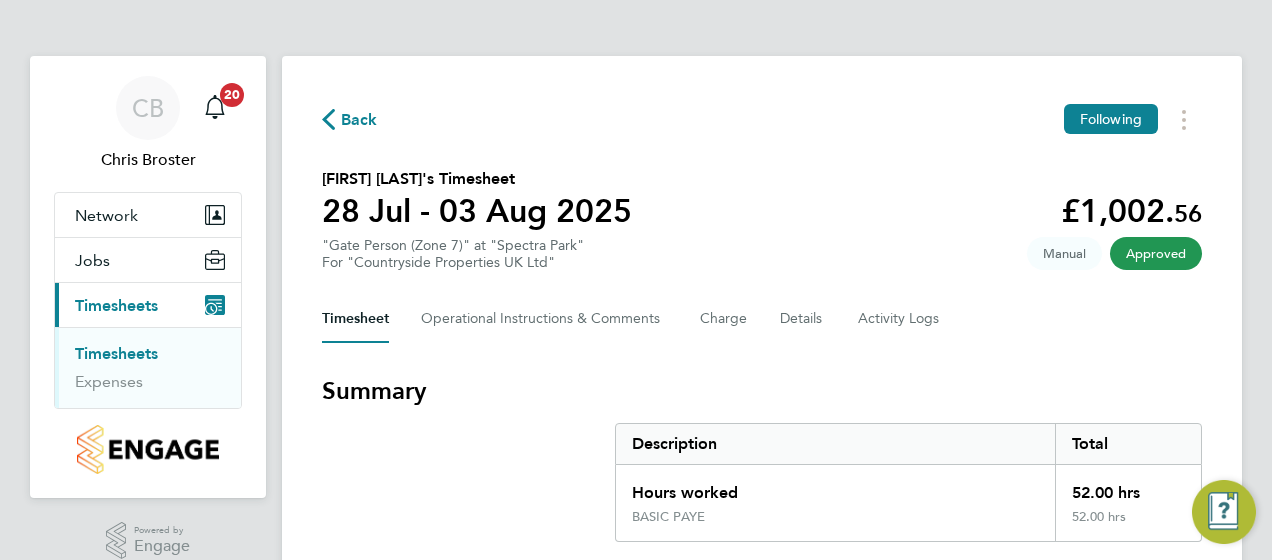 click on "Summary   Description   Total   Hours worked   52.00 hrs   BASIC PAYE   52.00 hrs" at bounding box center (762, 458) 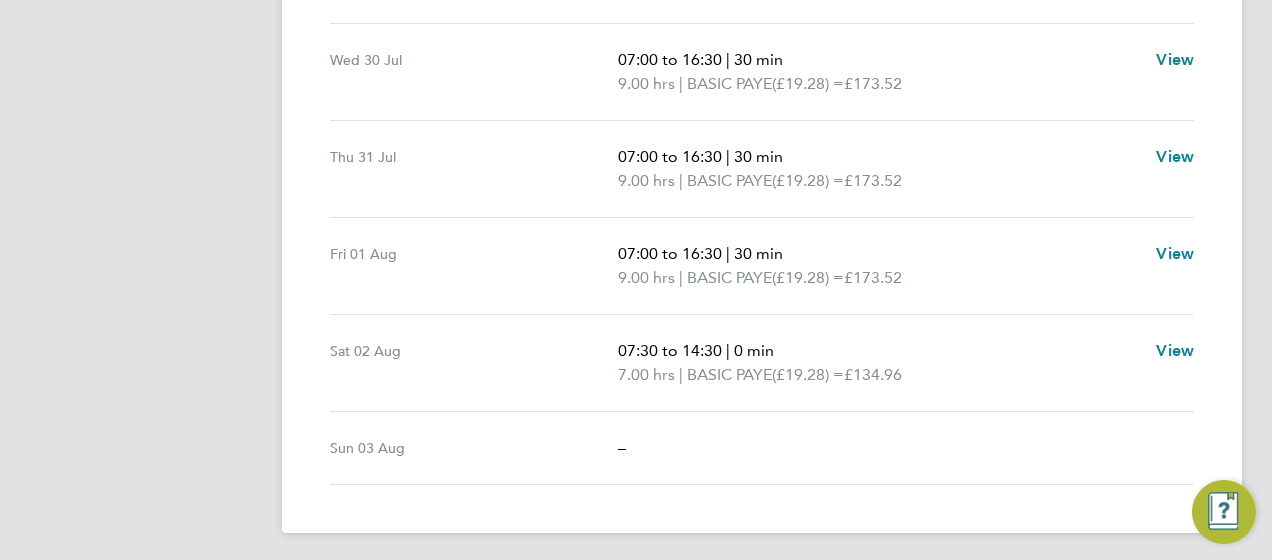 scroll, scrollTop: 809, scrollLeft: 0, axis: vertical 